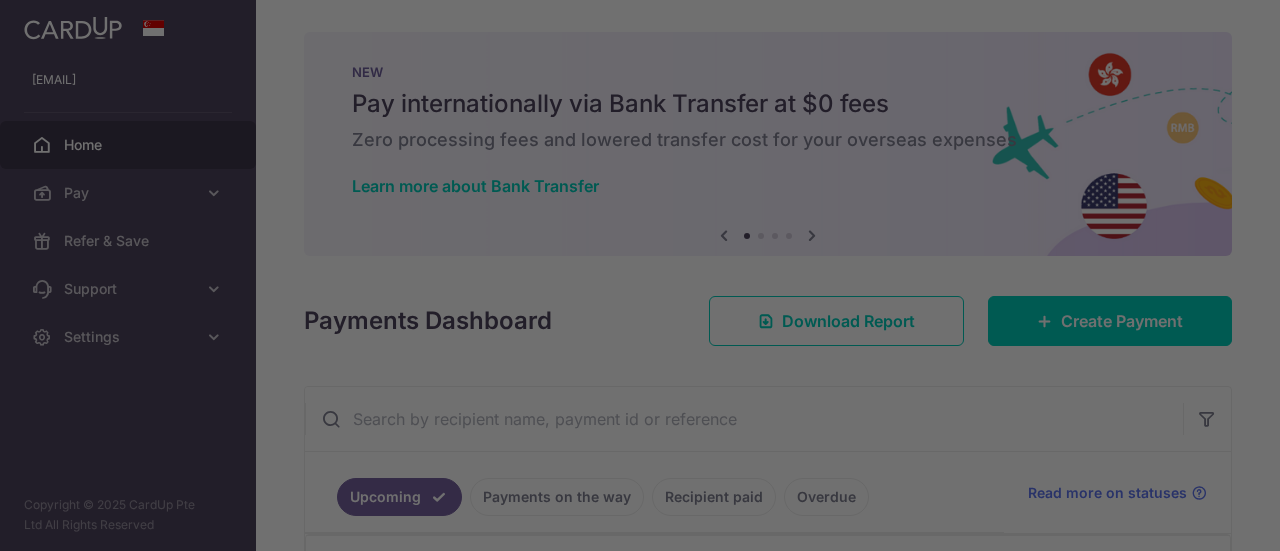 scroll, scrollTop: 0, scrollLeft: 0, axis: both 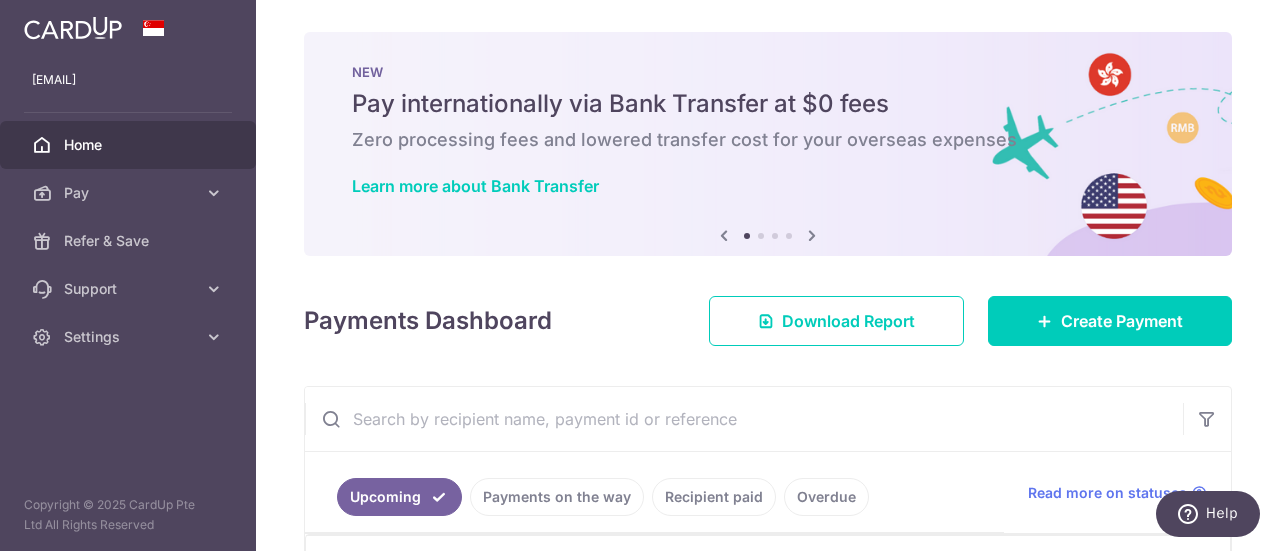 click at bounding box center (812, 235) 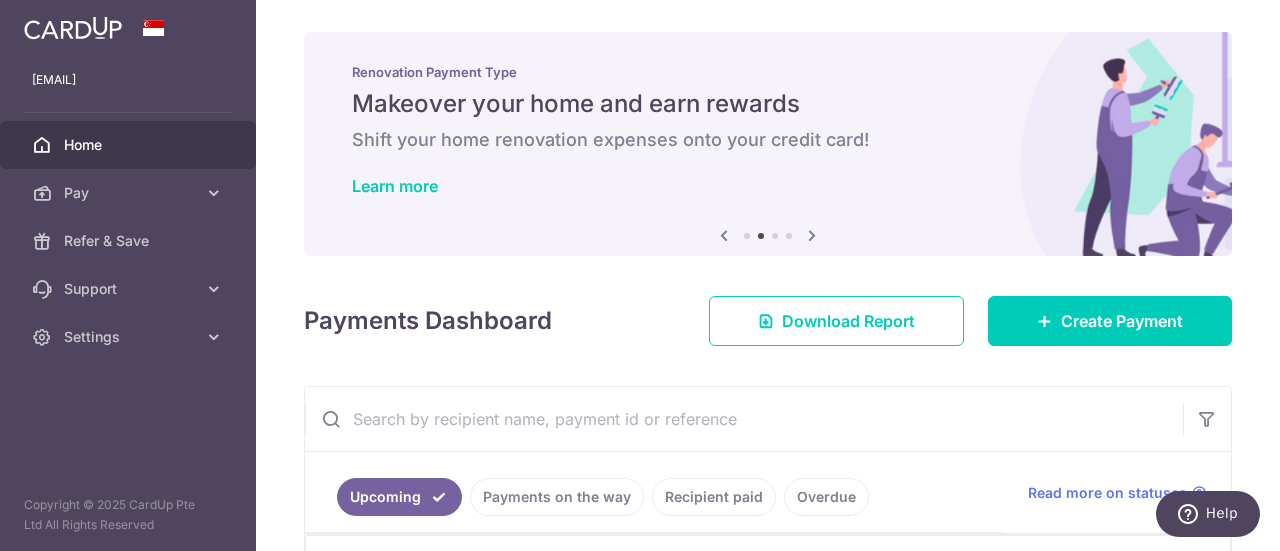 click at bounding box center [812, 235] 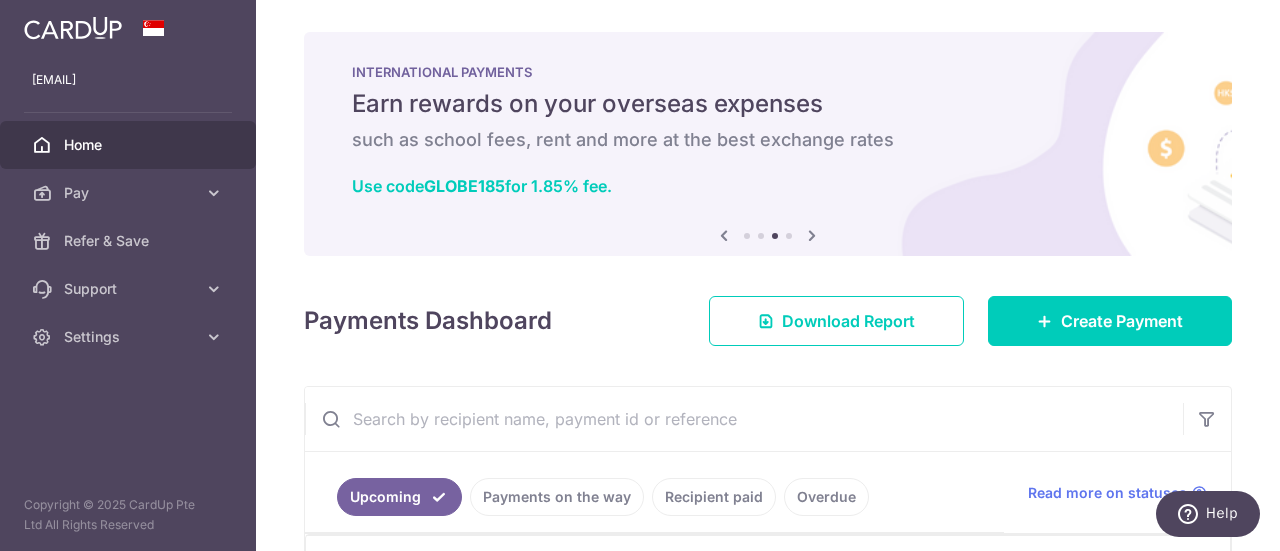click at bounding box center (812, 235) 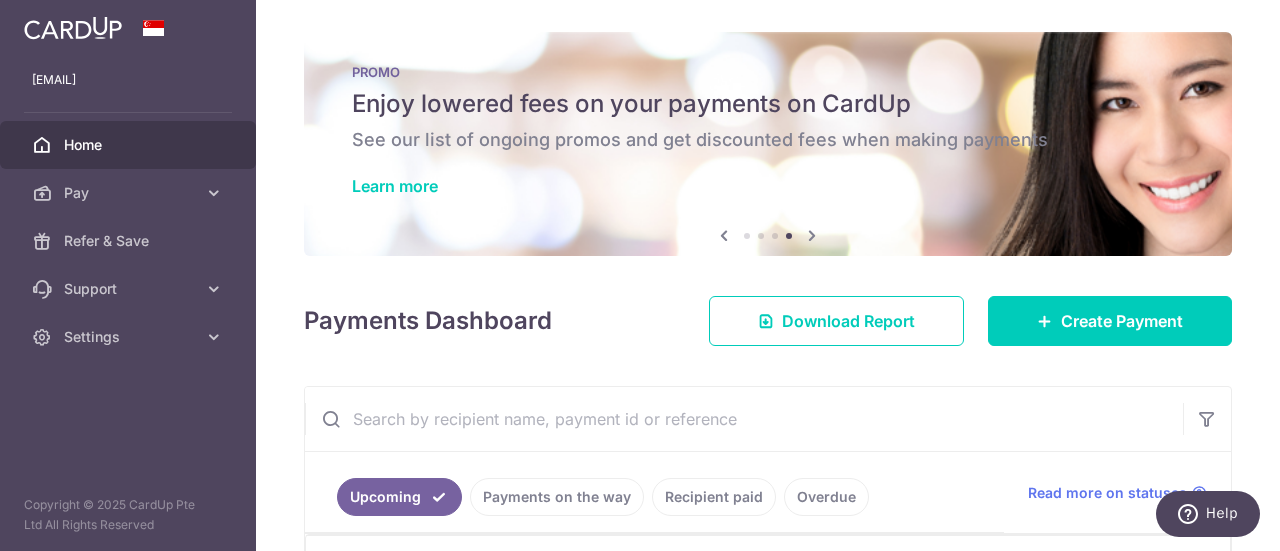 click at bounding box center (724, 235) 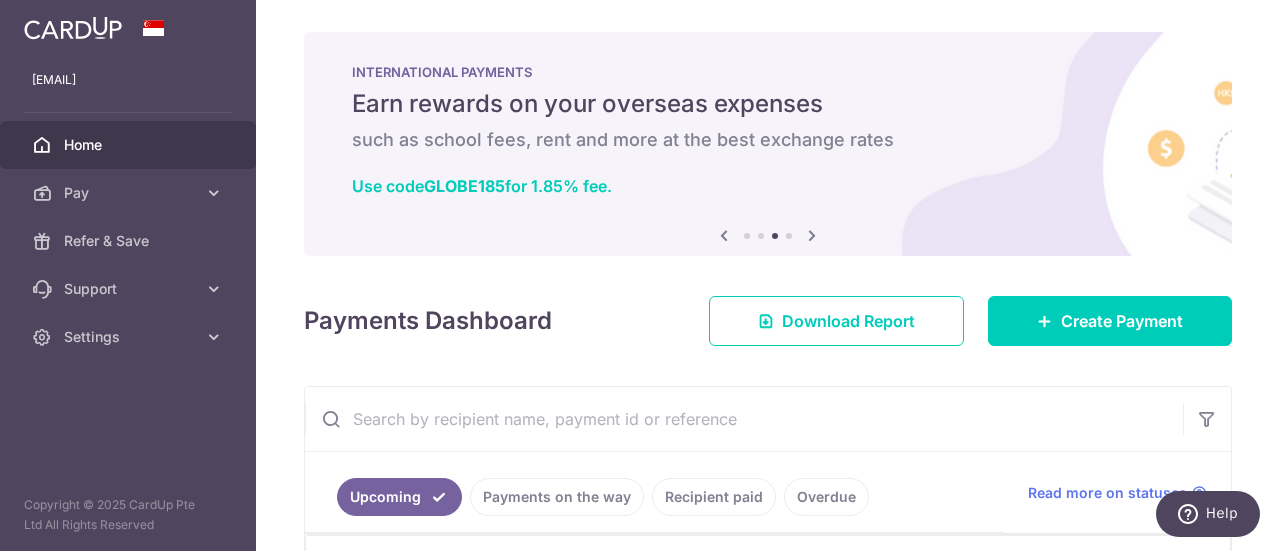 click at bounding box center (724, 235) 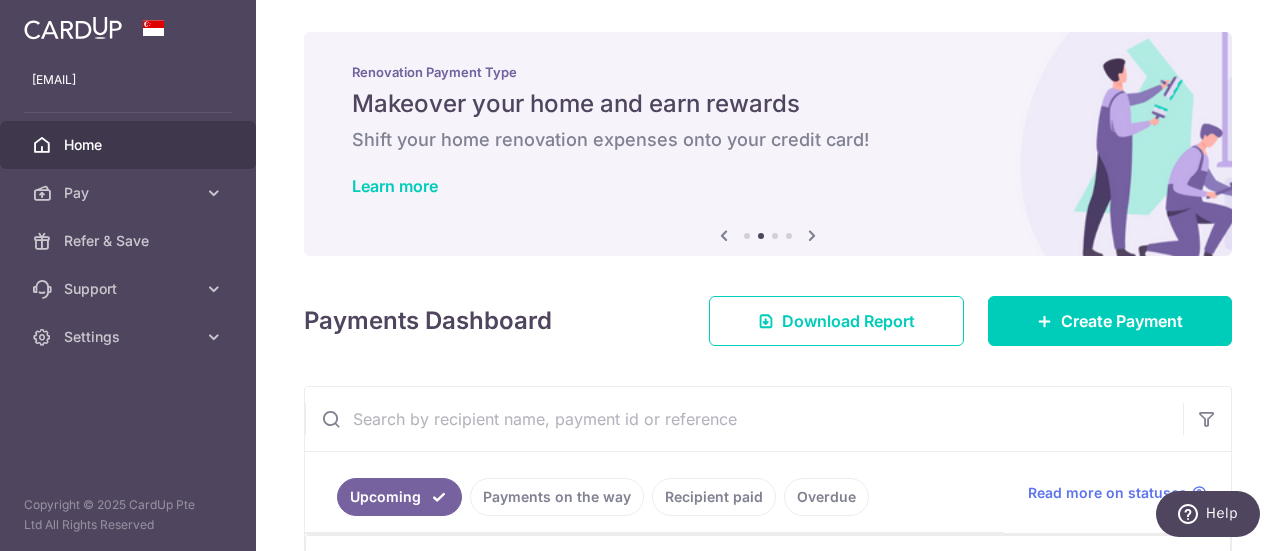 click at bounding box center (724, 235) 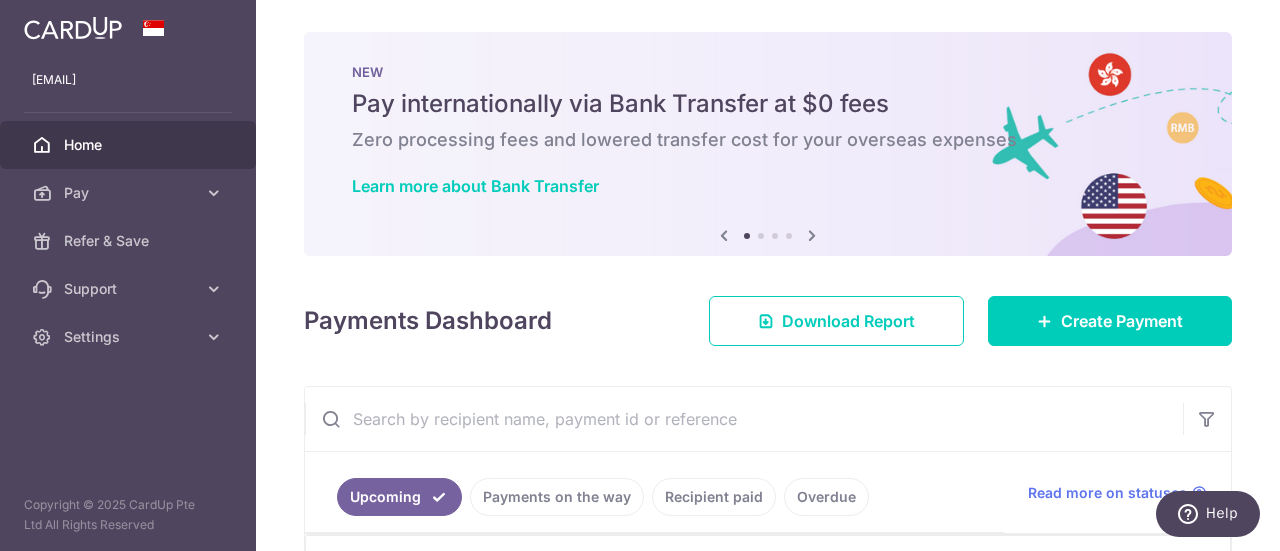 click at bounding box center (724, 235) 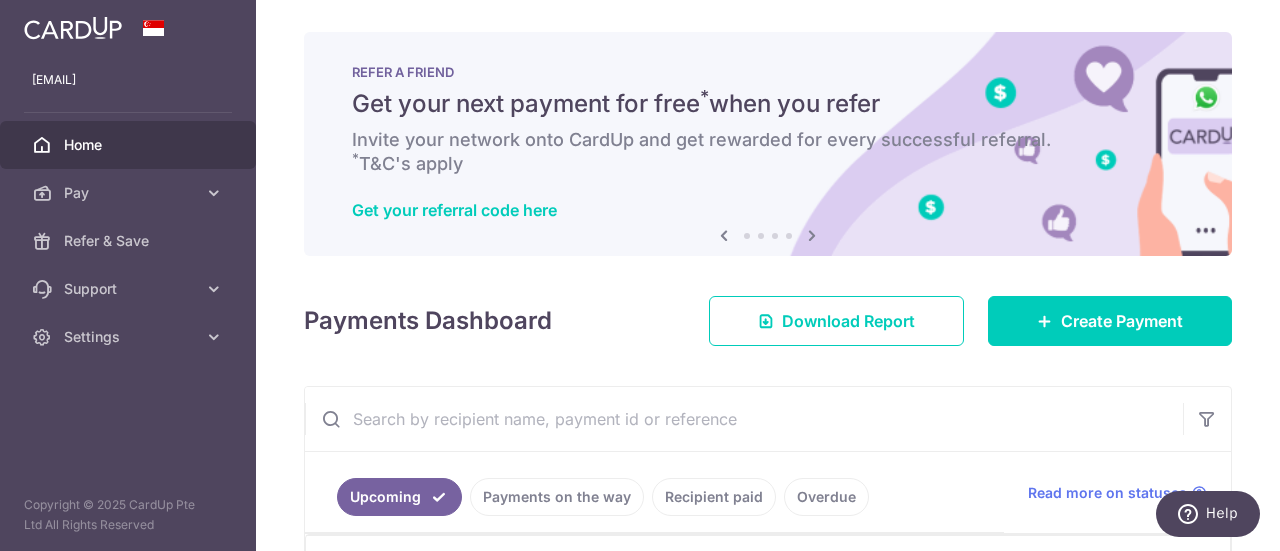 click at bounding box center (724, 235) 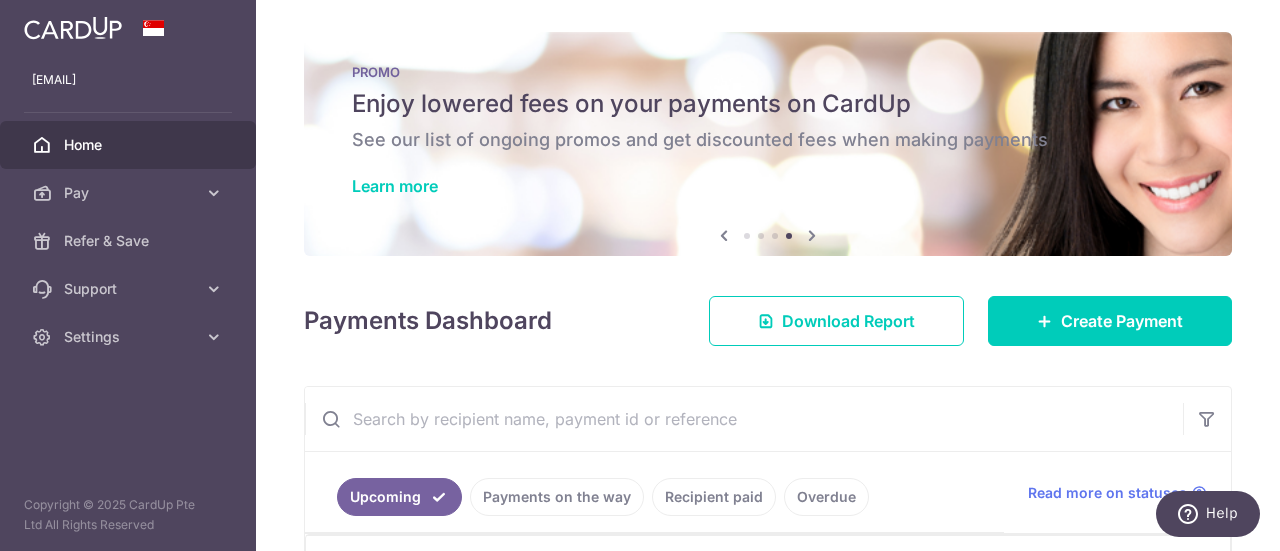 click at bounding box center [724, 235] 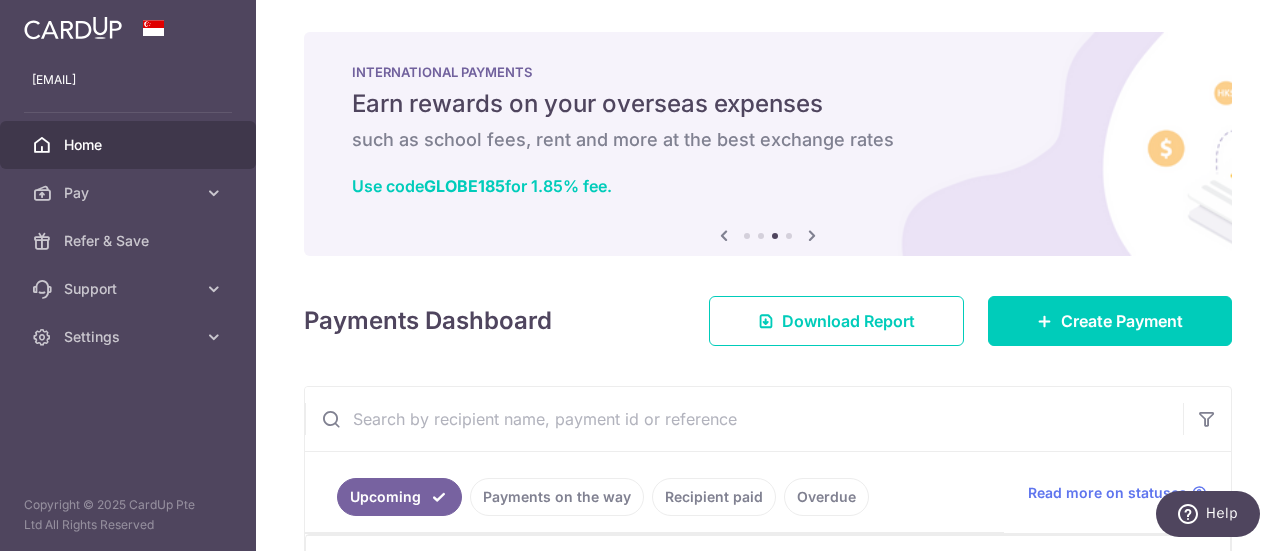 click at bounding box center [724, 235] 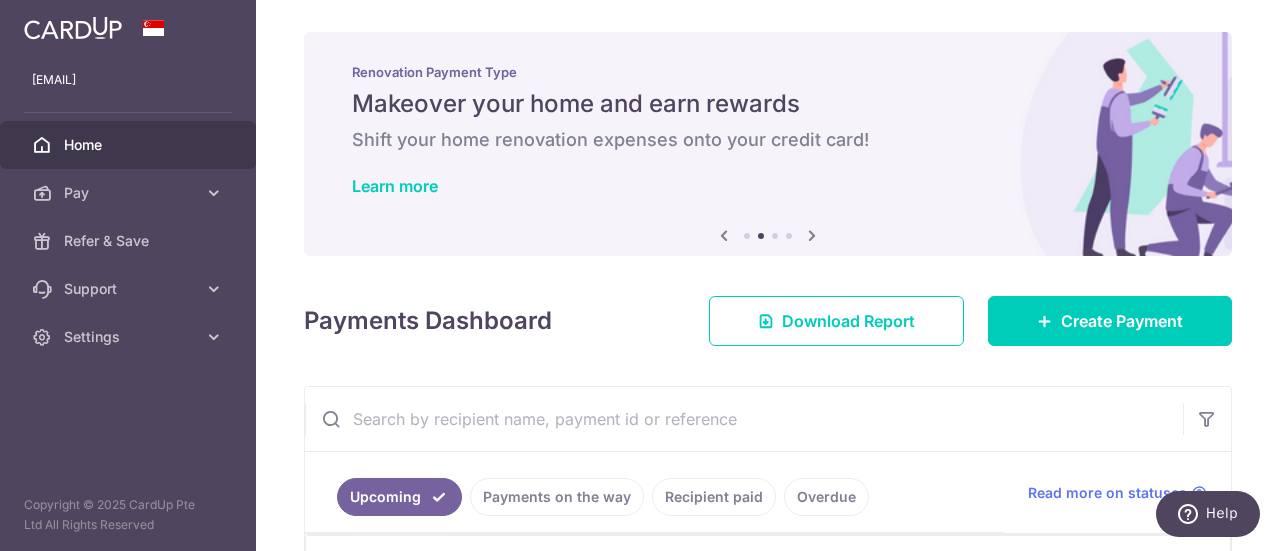 click at bounding box center [724, 235] 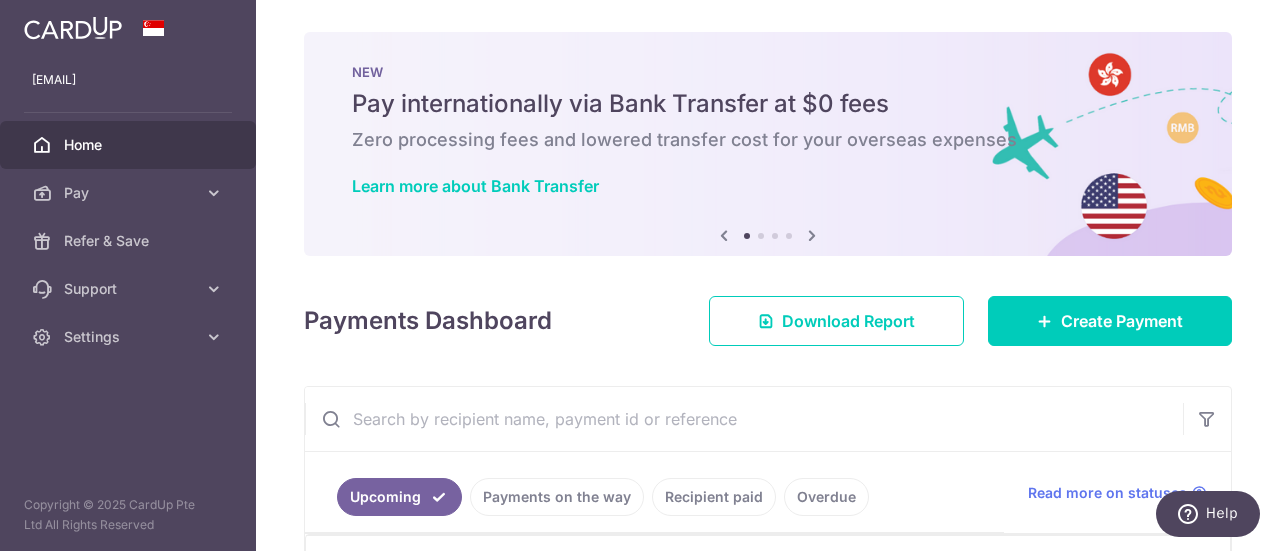 click at bounding box center (724, 235) 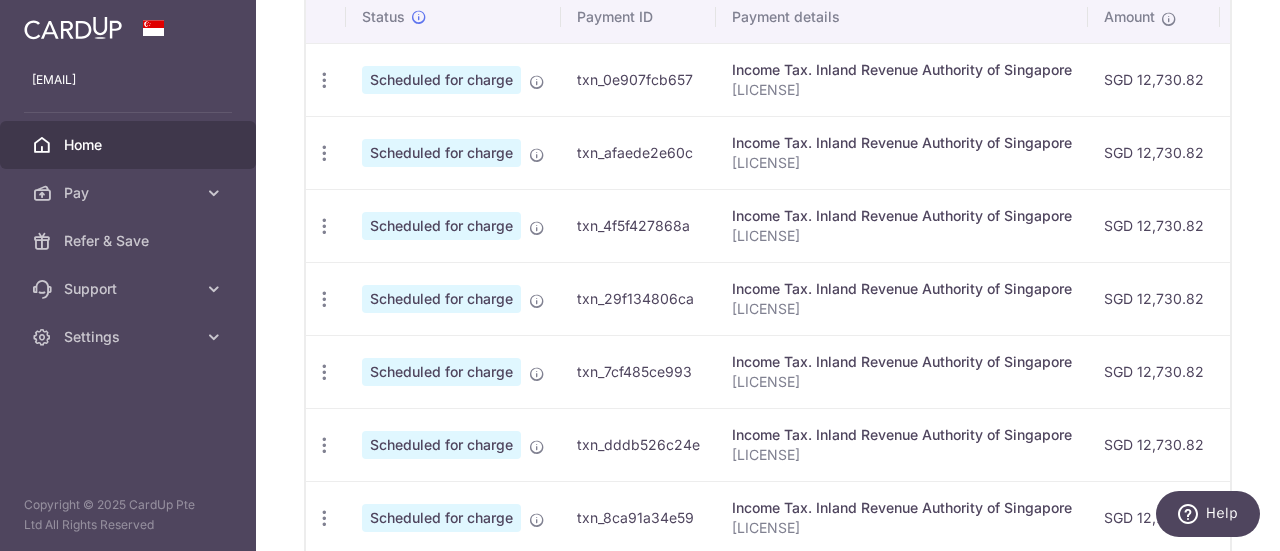 scroll, scrollTop: 529, scrollLeft: 0, axis: vertical 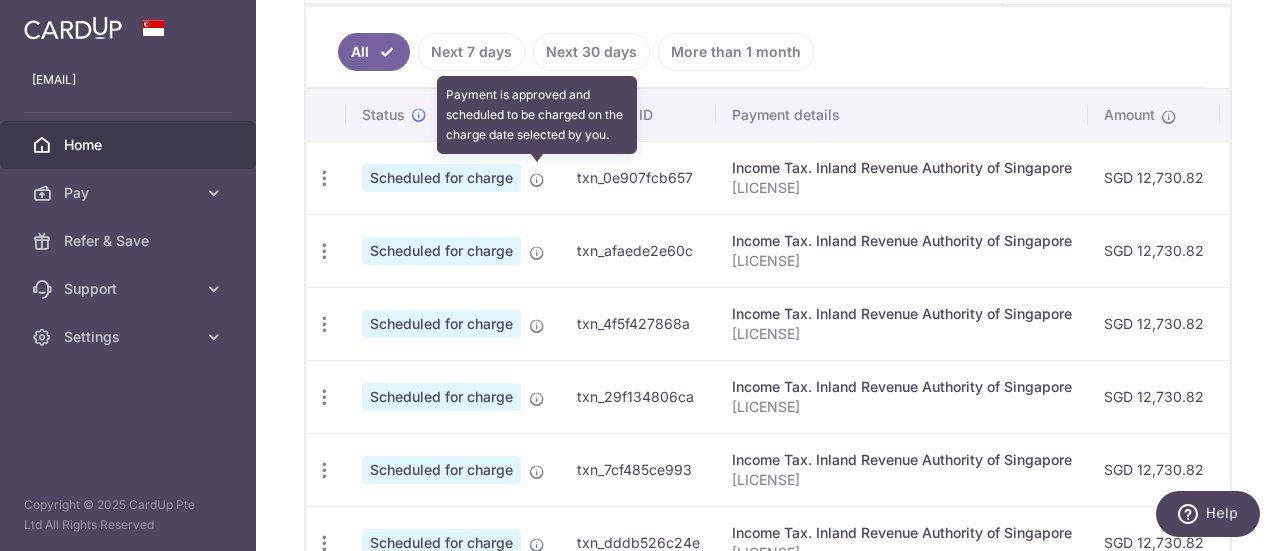 click at bounding box center [537, 180] 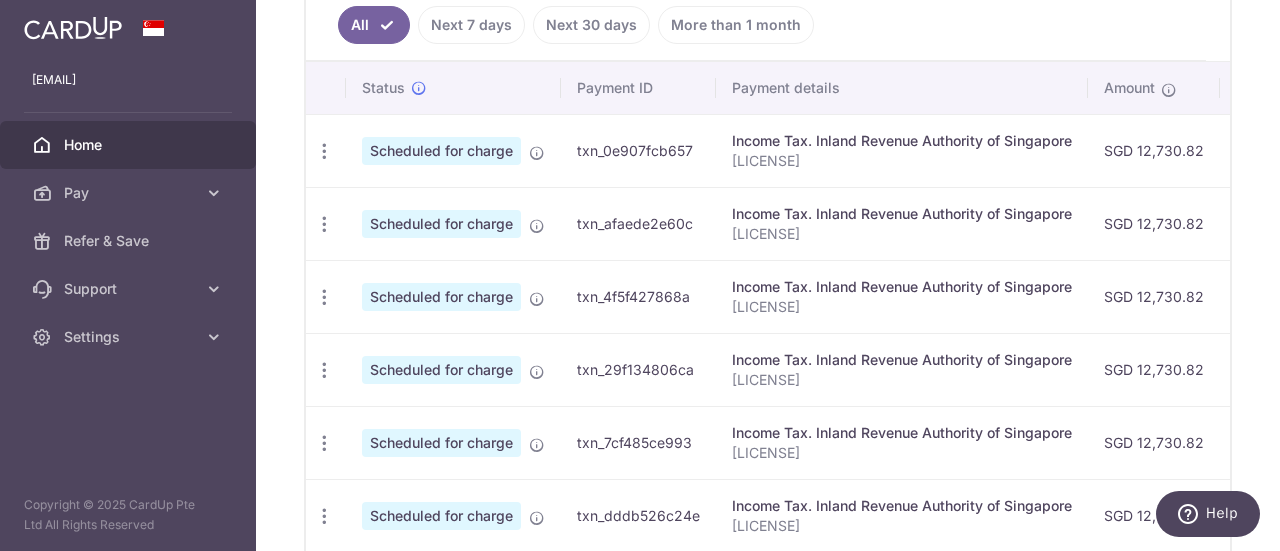 scroll, scrollTop: 529, scrollLeft: 0, axis: vertical 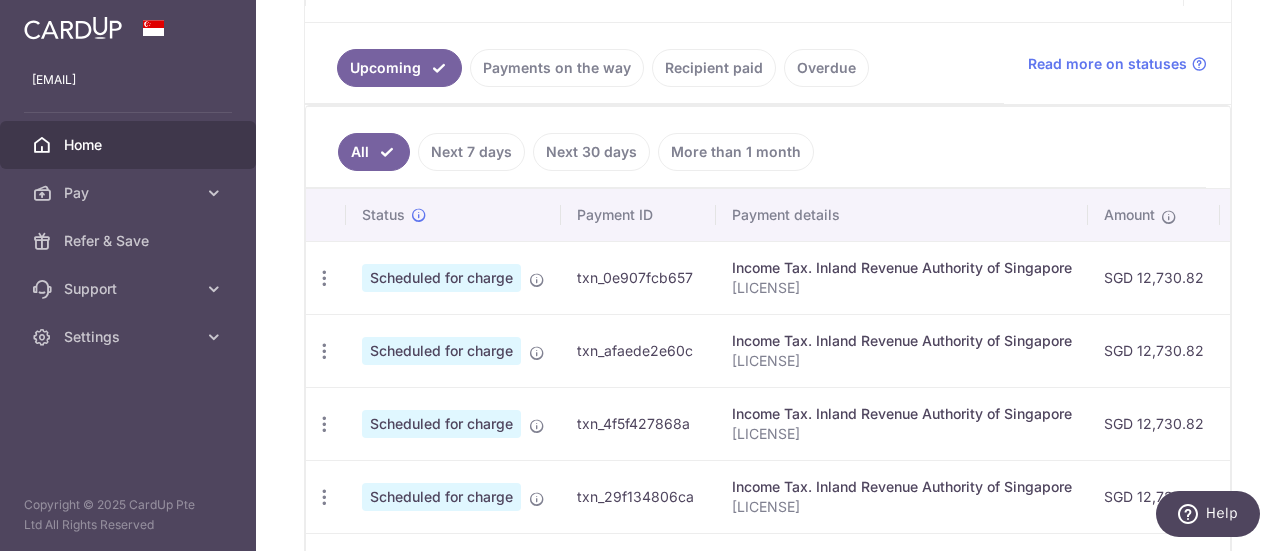 click on "Next 7 days" at bounding box center [471, 152] 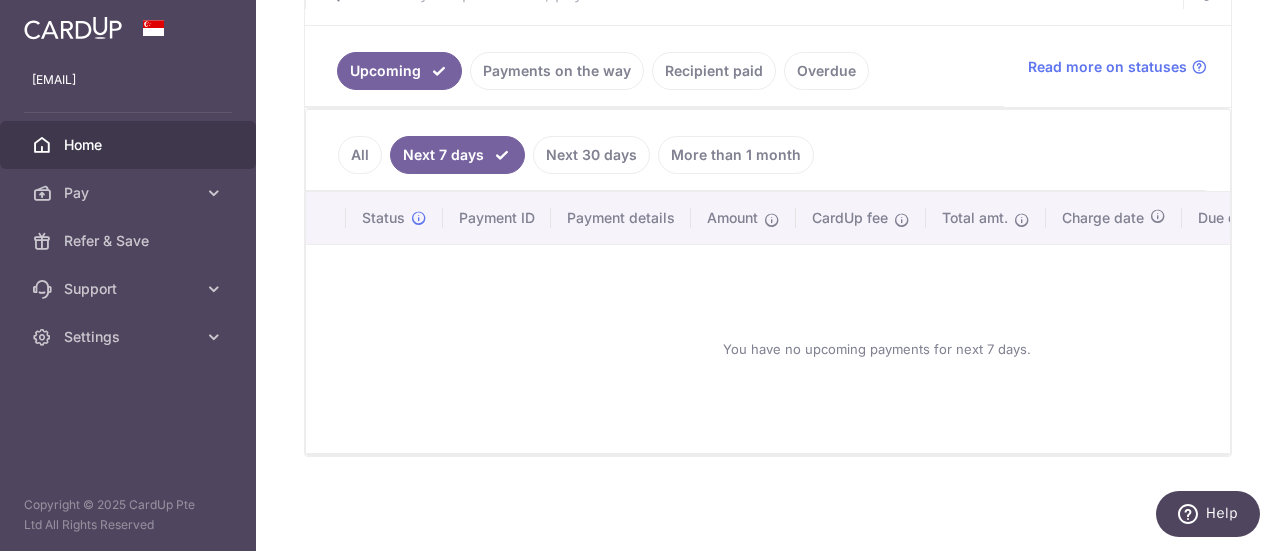 click on "Next 30 days" at bounding box center [591, 155] 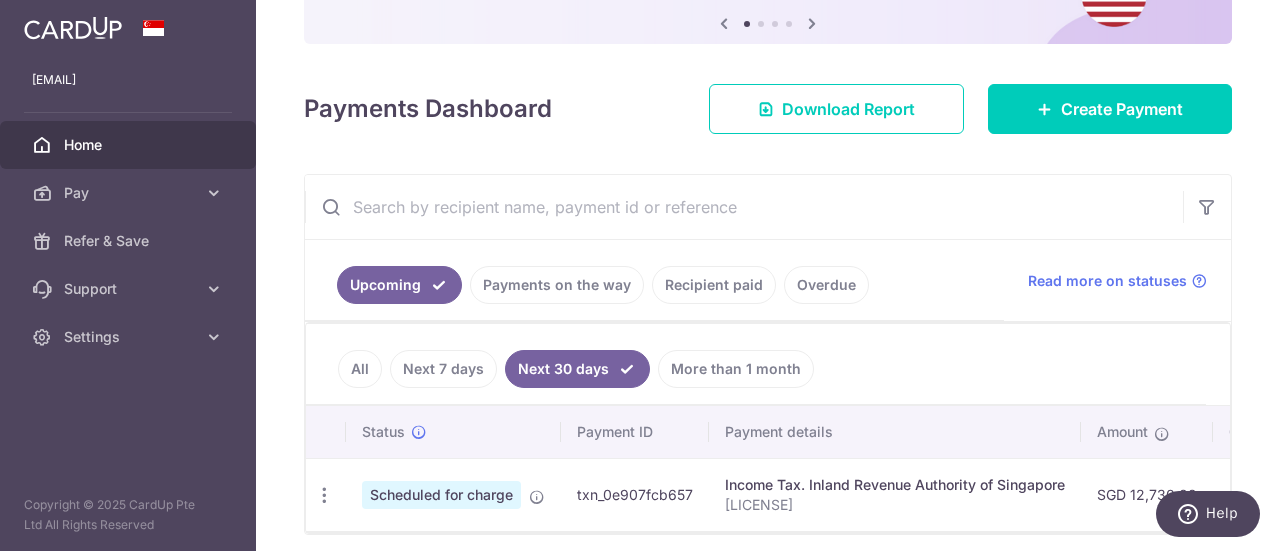 scroll, scrollTop: 293, scrollLeft: 0, axis: vertical 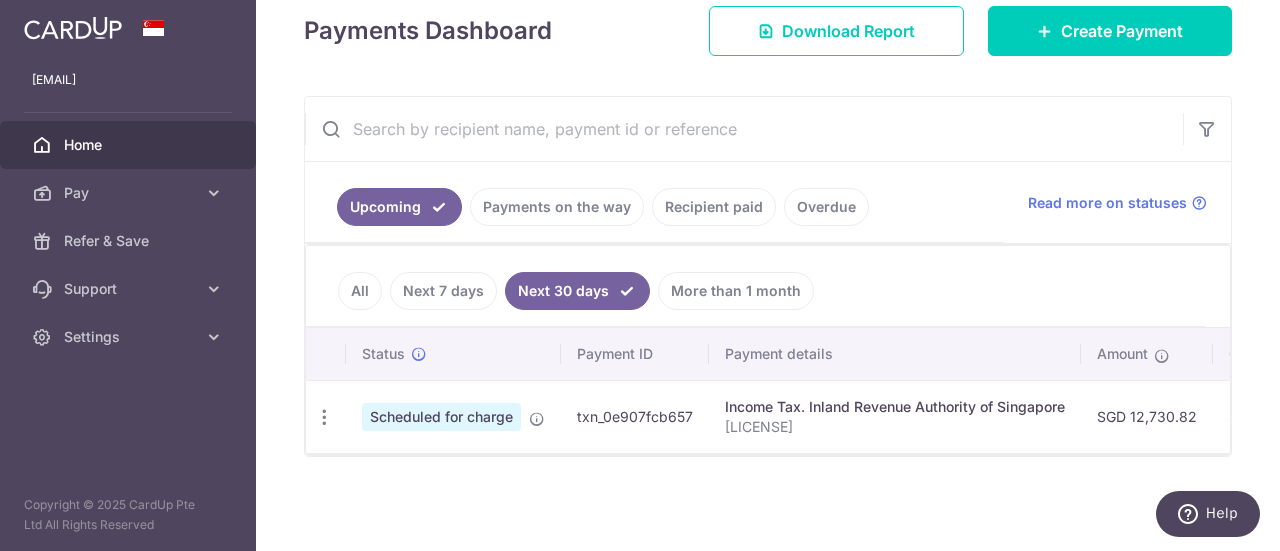 click on "Recipient paid" at bounding box center (714, 207) 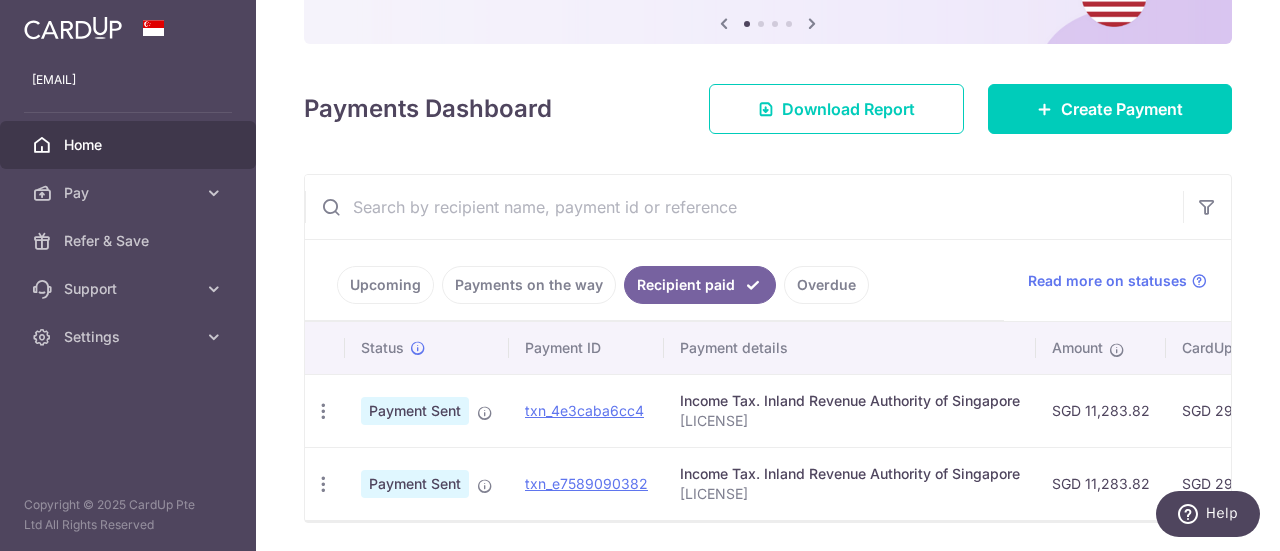 scroll, scrollTop: 283, scrollLeft: 0, axis: vertical 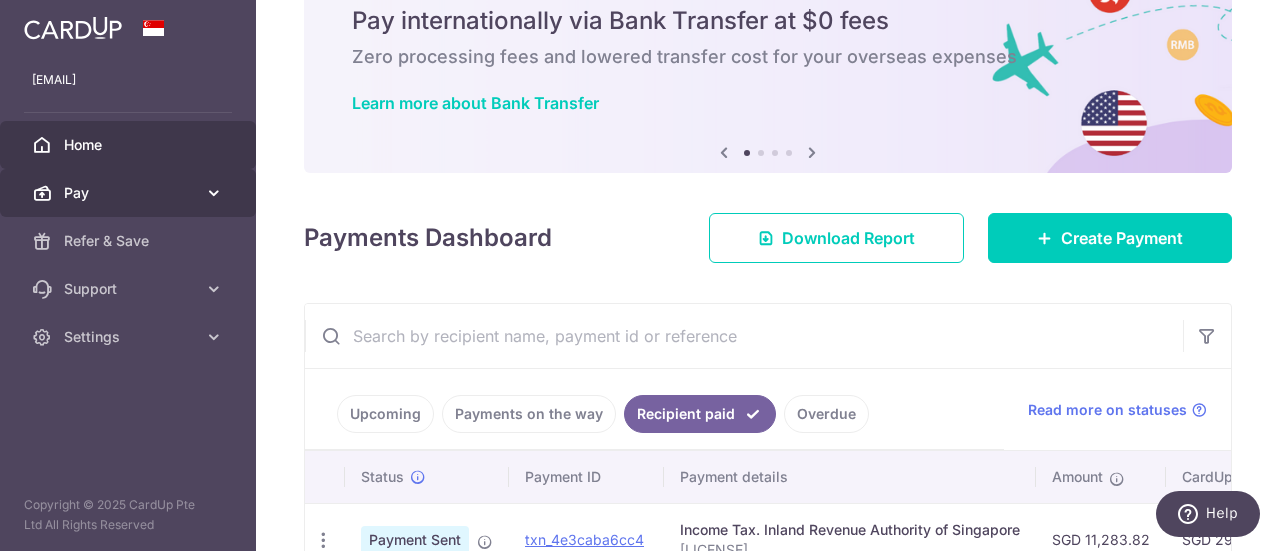 click on "Pay" at bounding box center (130, 193) 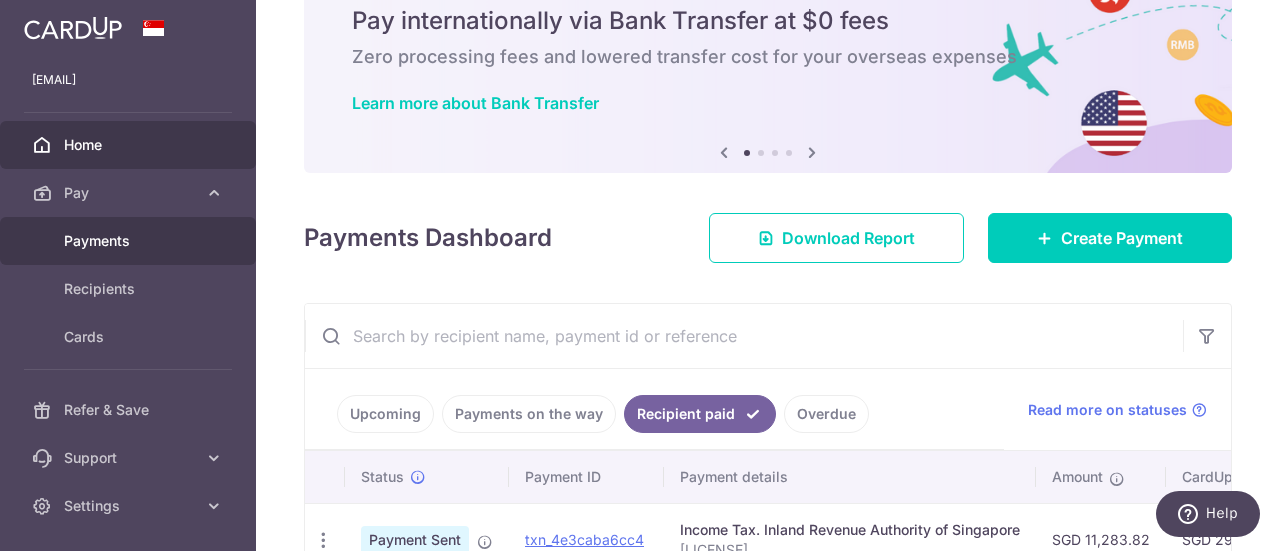 click on "Payments" at bounding box center (130, 241) 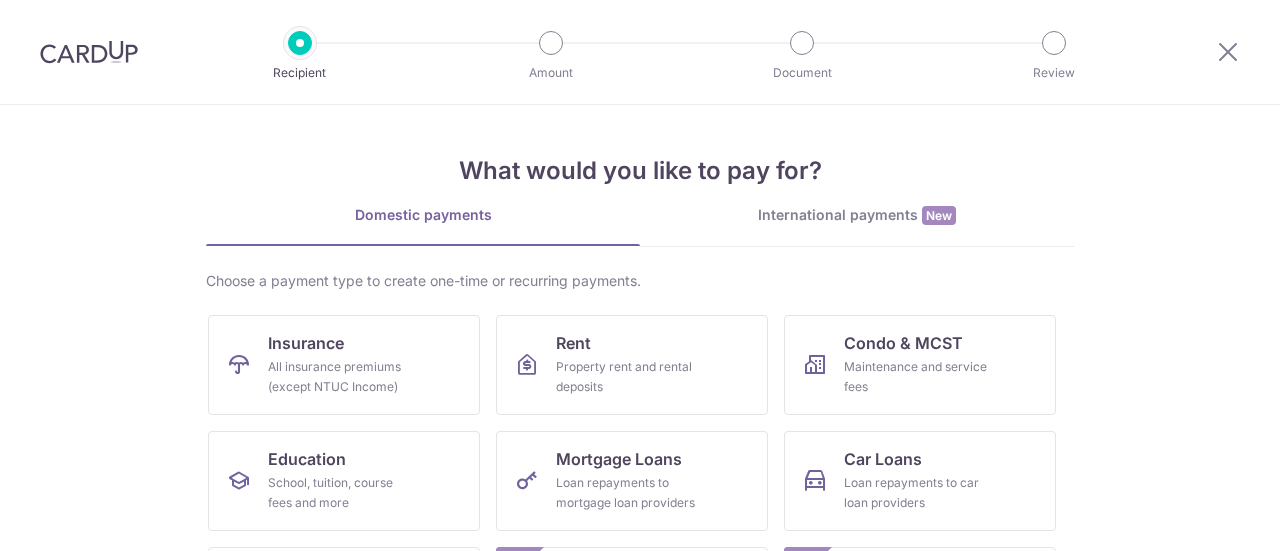 scroll, scrollTop: 0, scrollLeft: 0, axis: both 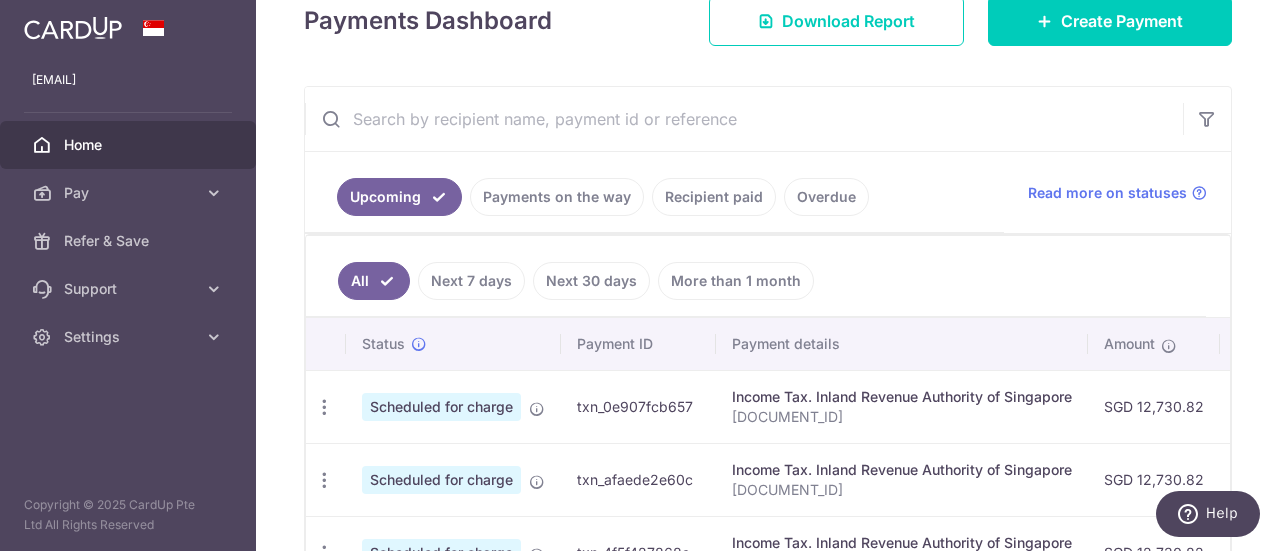 click on "Recipient paid" at bounding box center [714, 197] 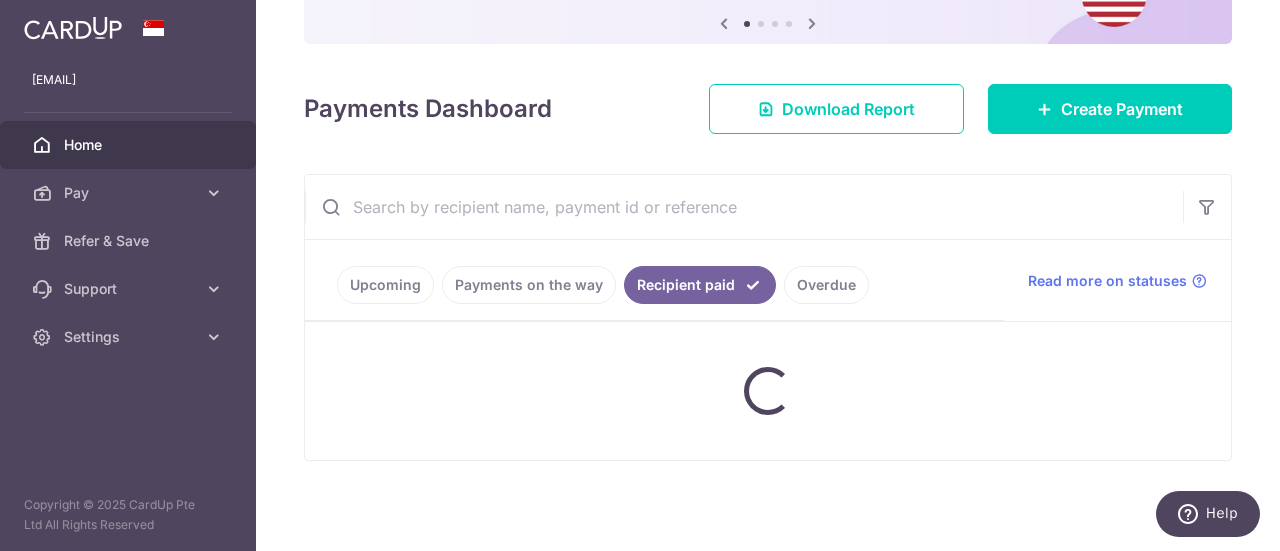 scroll, scrollTop: 283, scrollLeft: 0, axis: vertical 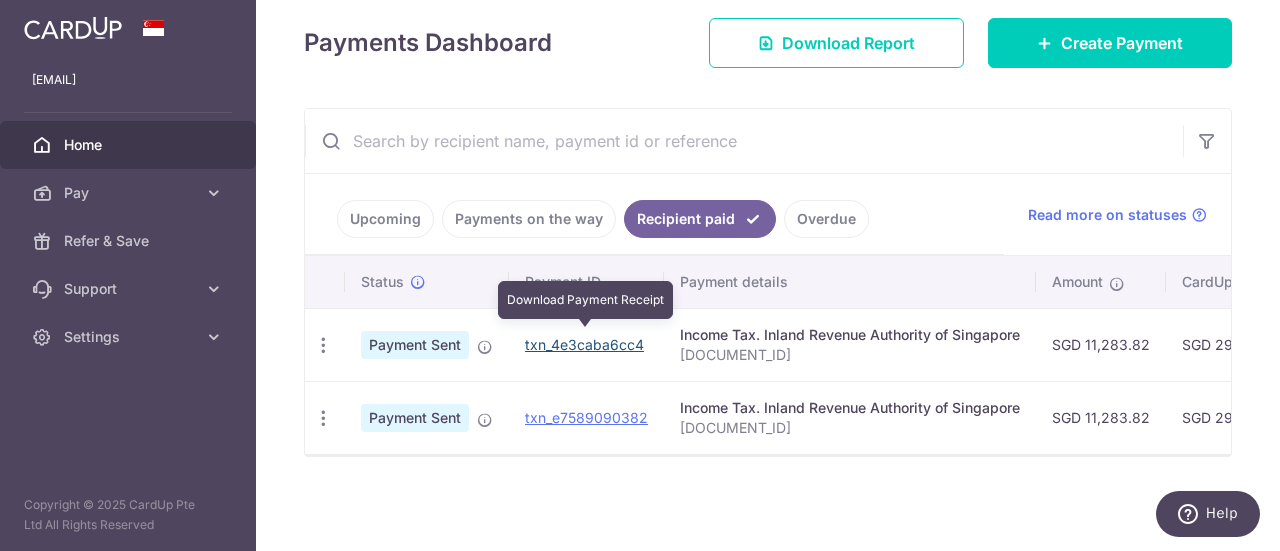 click on "txn_4e3caba6cc4" at bounding box center [584, 344] 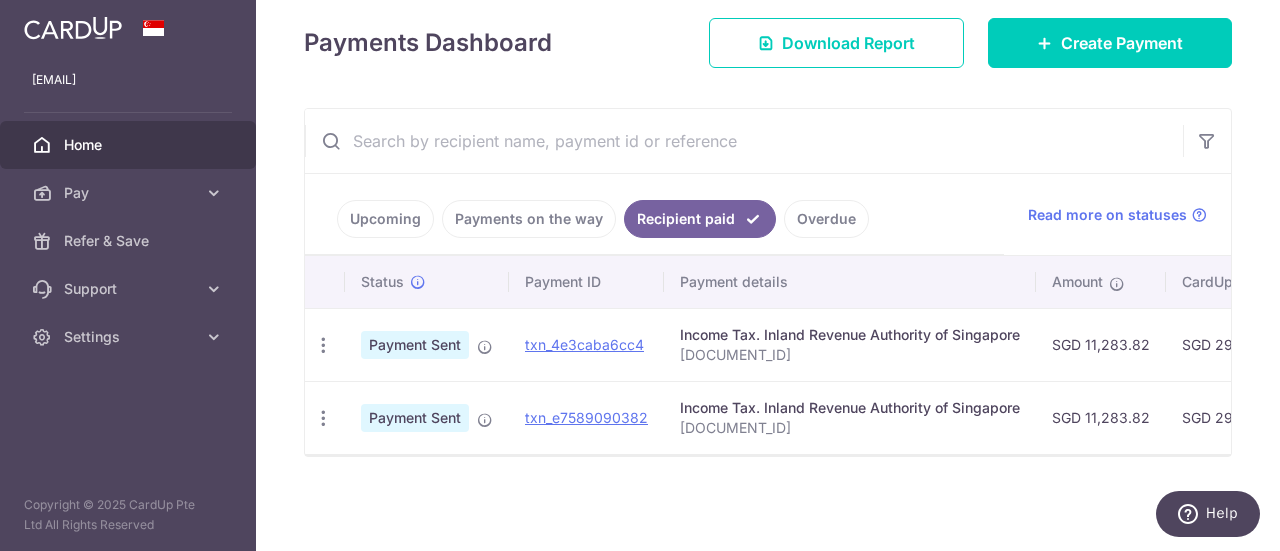 click on "Payments on the way" at bounding box center [529, 219] 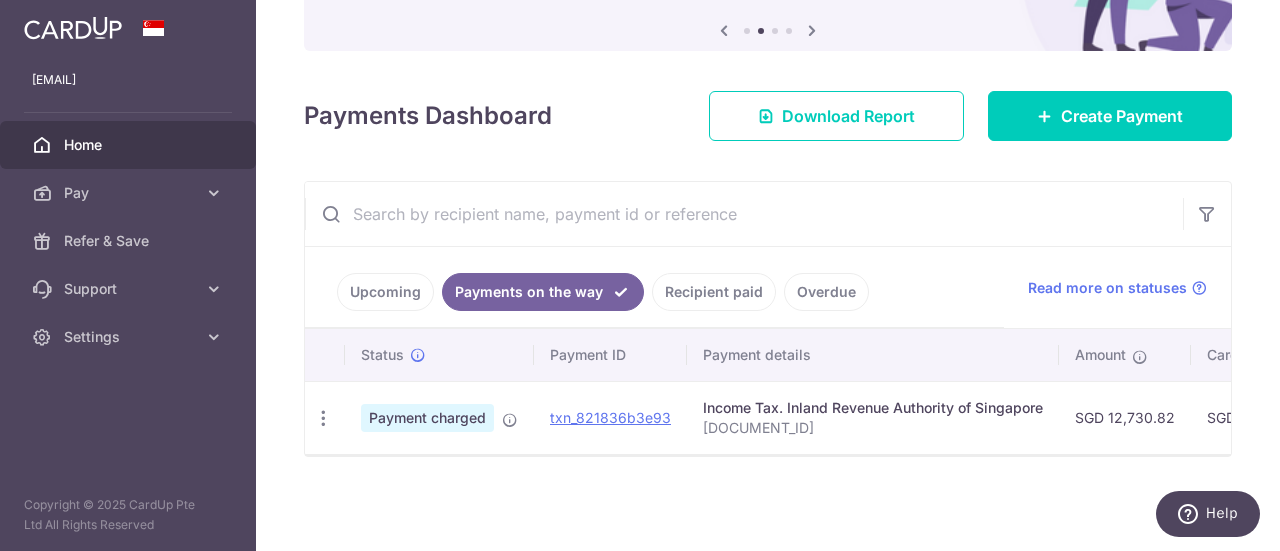click on "Upcoming" at bounding box center [385, 292] 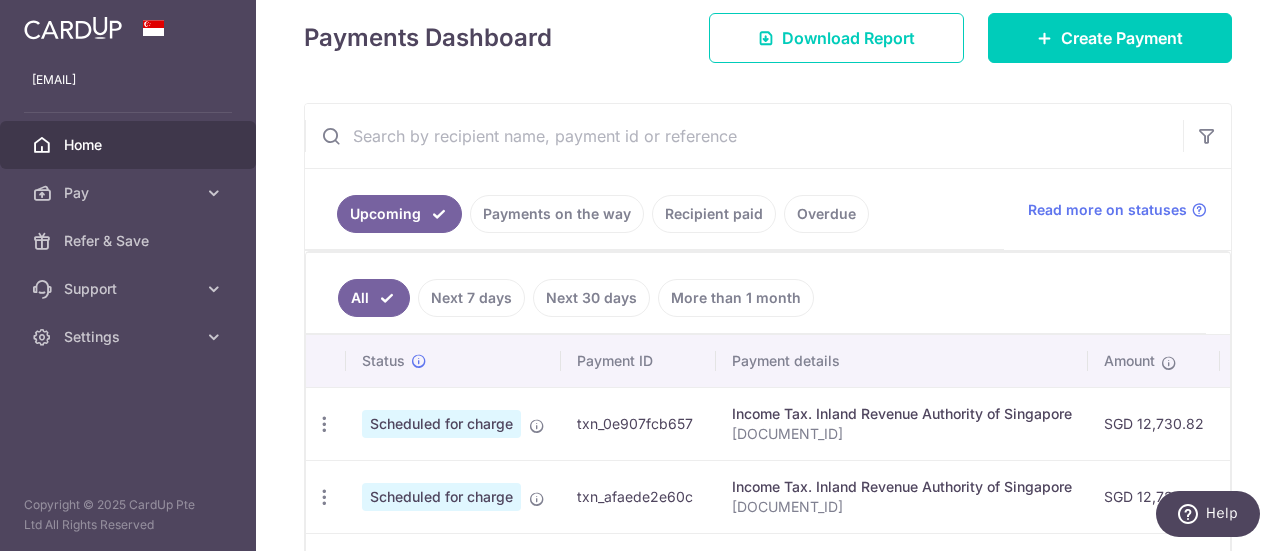 scroll, scrollTop: 483, scrollLeft: 0, axis: vertical 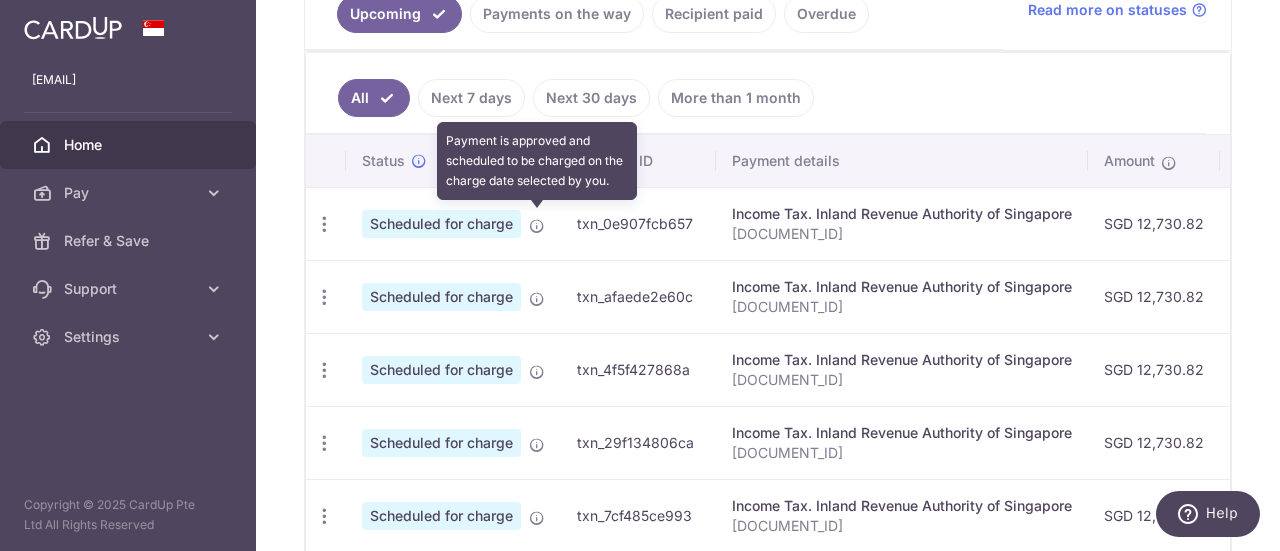 click at bounding box center (537, 226) 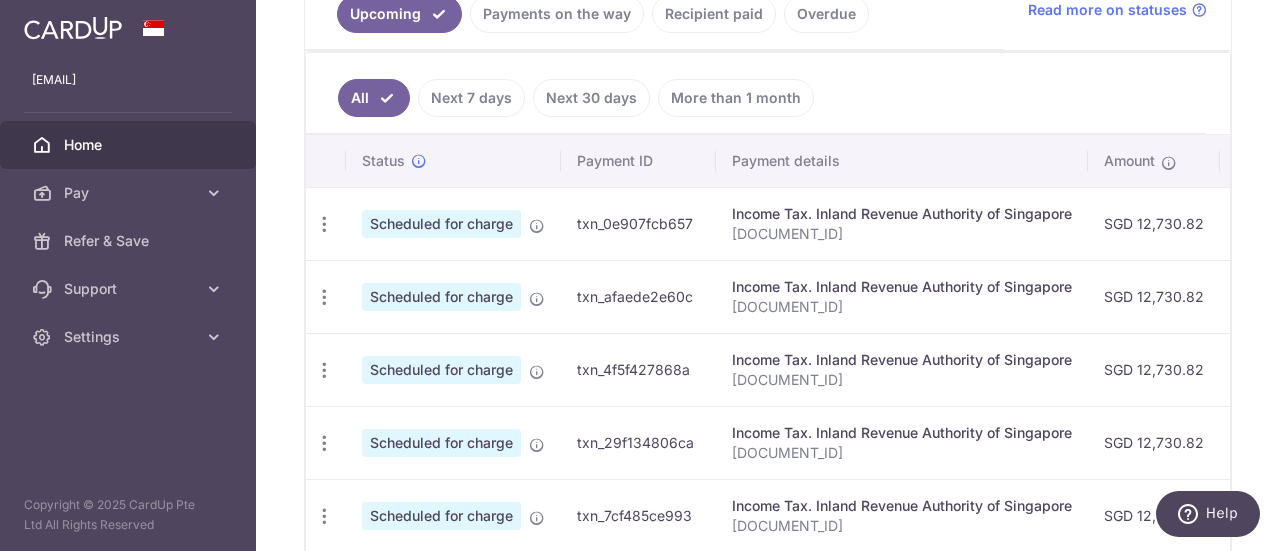 click on "Scheduled for charge" at bounding box center (441, 224) 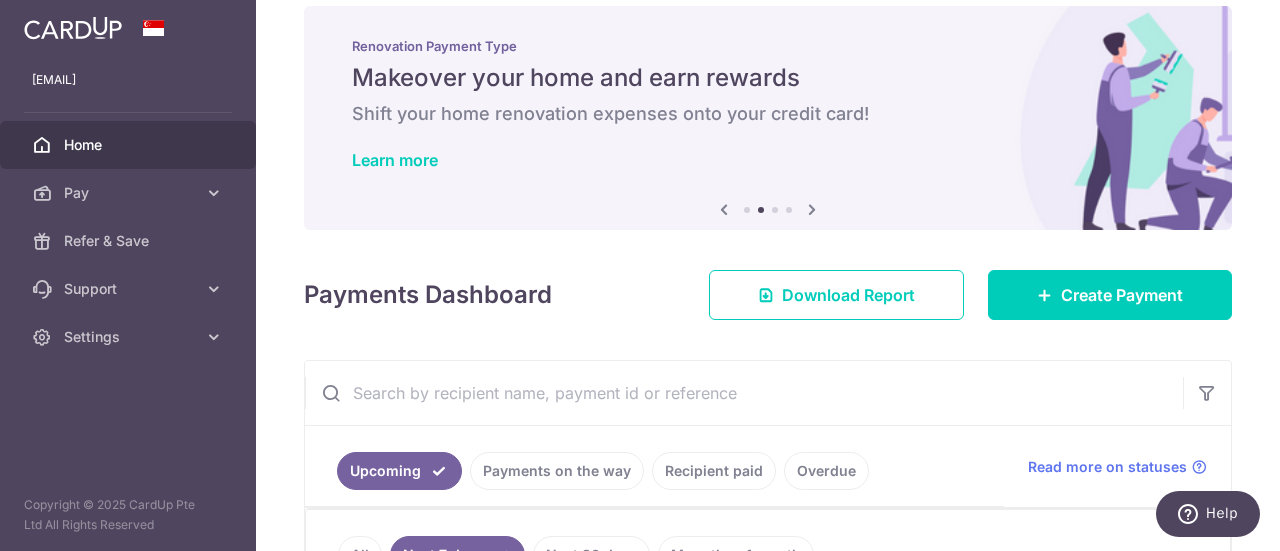 scroll, scrollTop: 0, scrollLeft: 0, axis: both 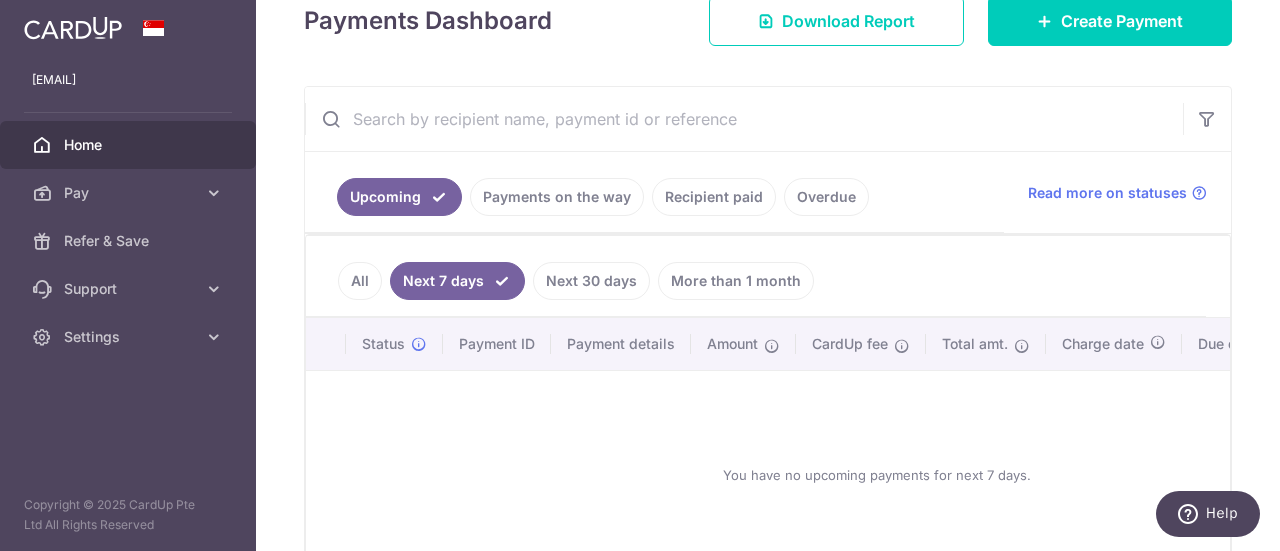 click on "Payments on the way" at bounding box center [557, 197] 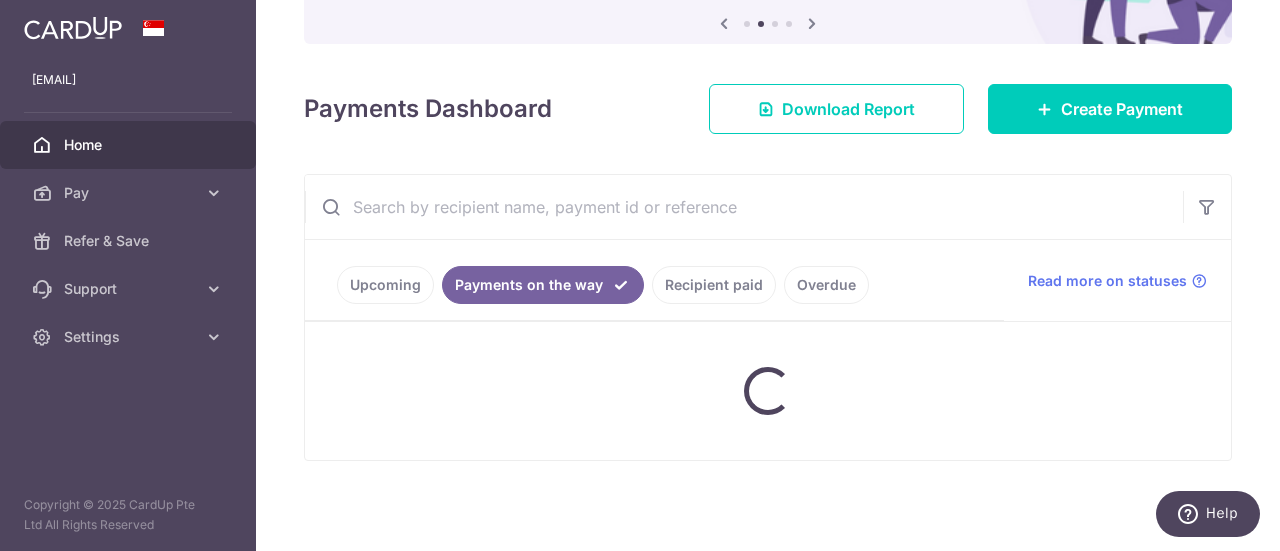 scroll, scrollTop: 210, scrollLeft: 0, axis: vertical 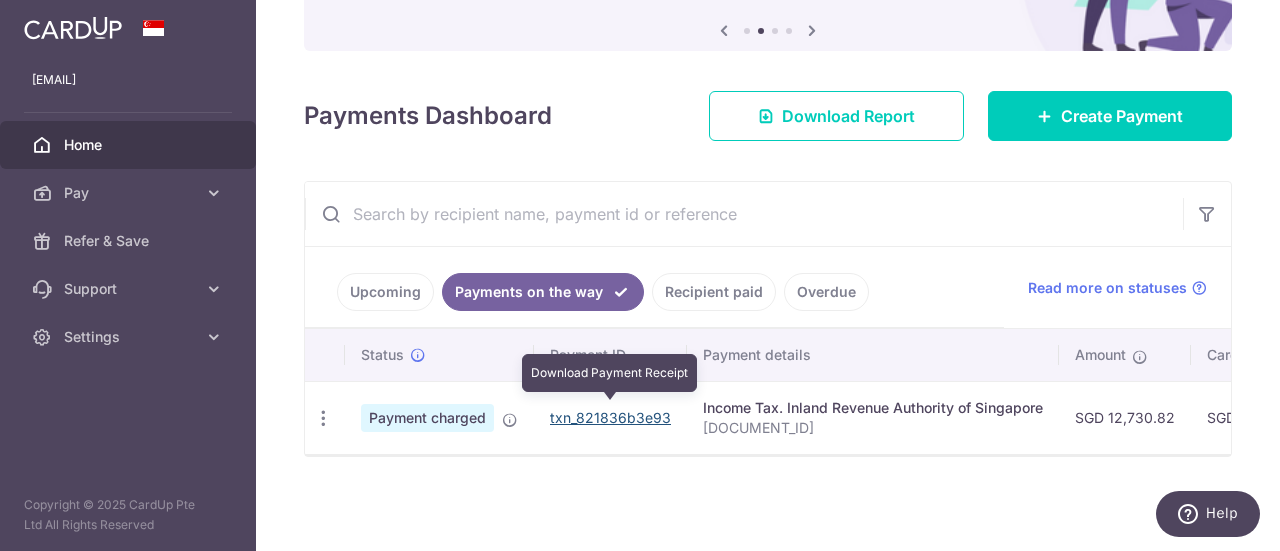 click on "txn_821836b3e93" at bounding box center (610, 417) 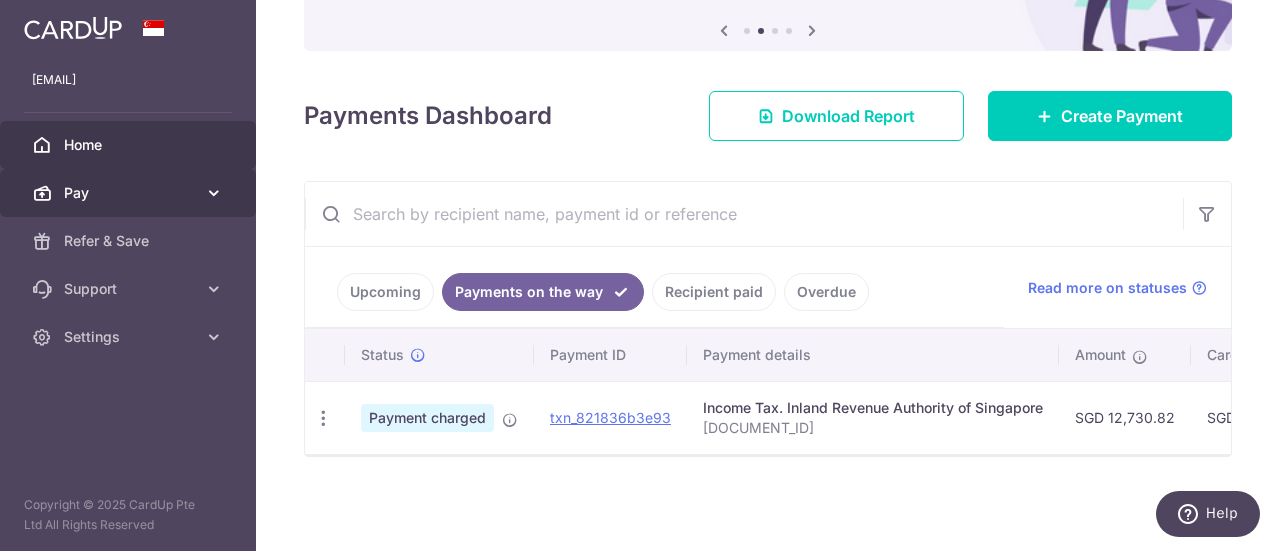 click on "Pay" at bounding box center (128, 193) 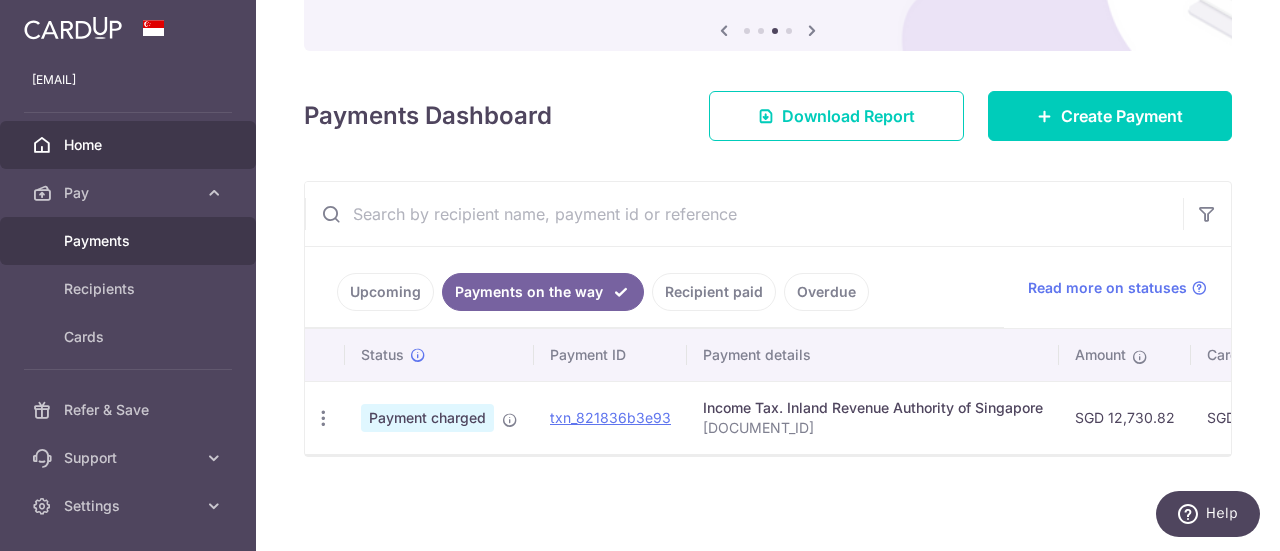 click on "Payments" at bounding box center [130, 241] 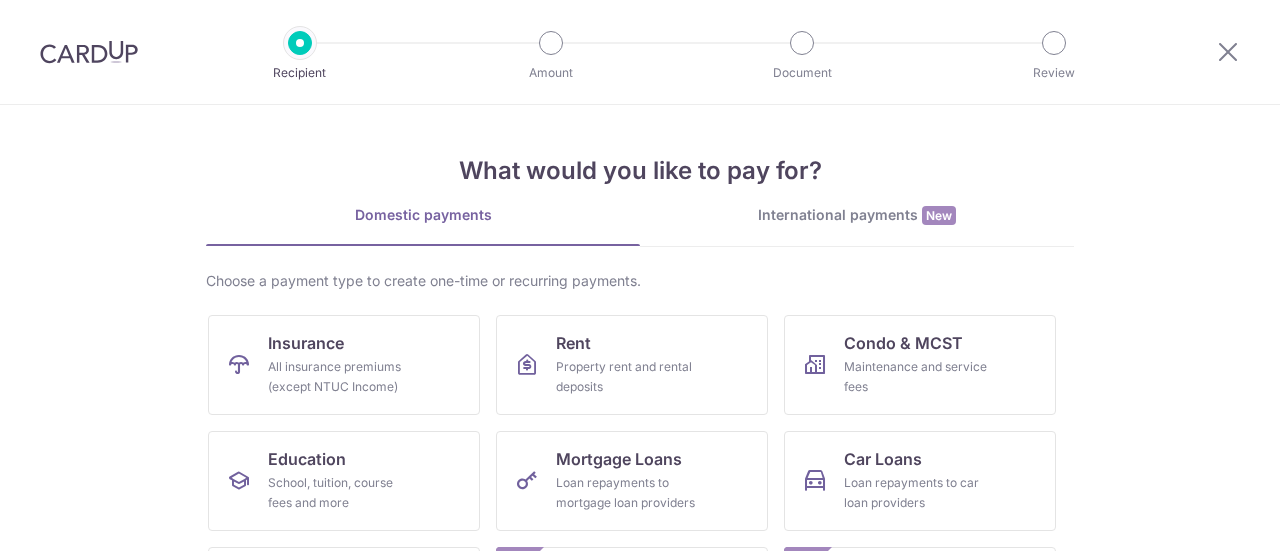 scroll, scrollTop: 0, scrollLeft: 0, axis: both 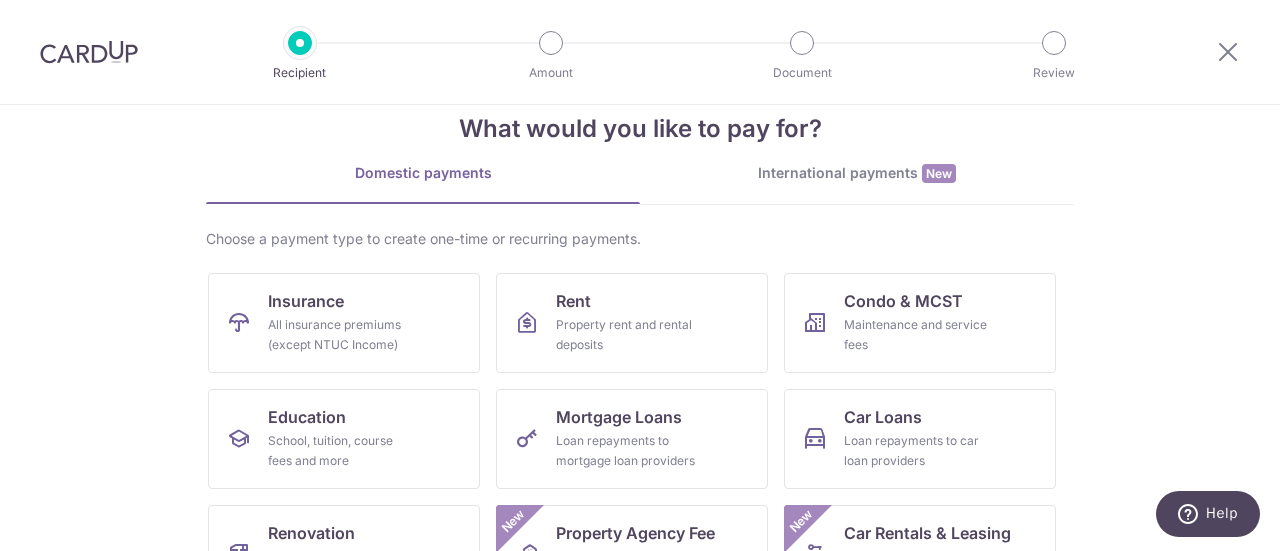 click on "International payments
New" at bounding box center [857, 173] 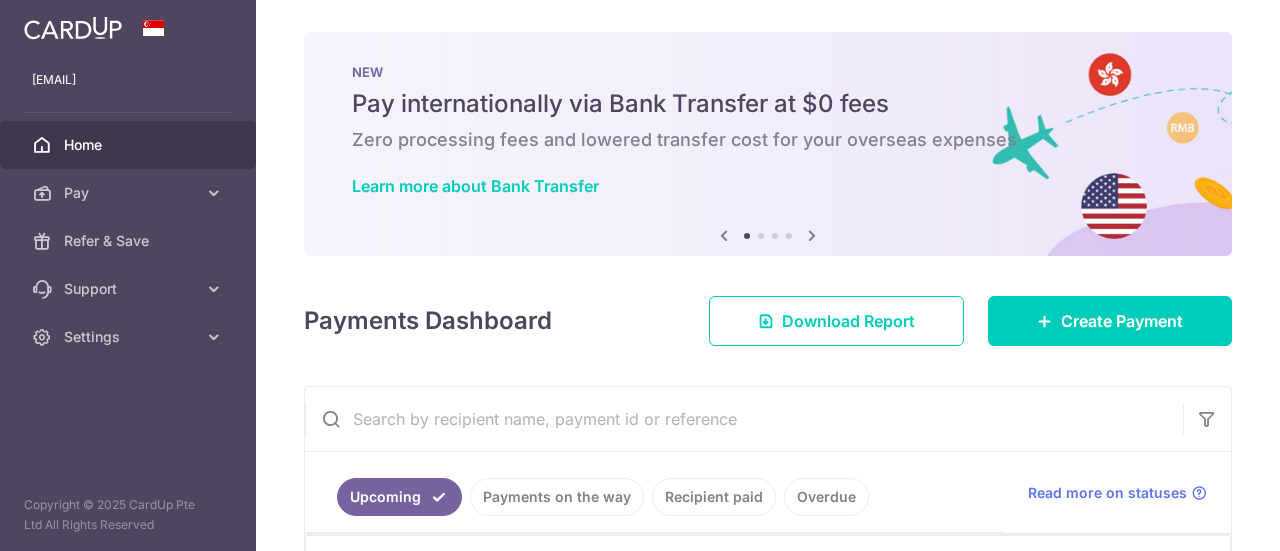 scroll, scrollTop: 0, scrollLeft: 0, axis: both 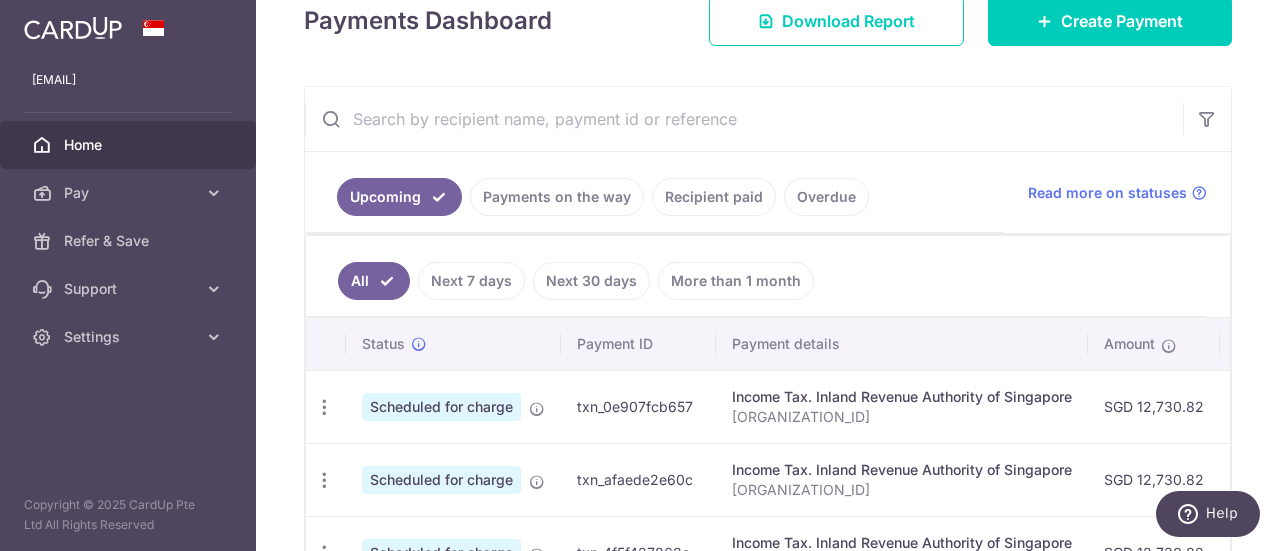 click on "Scheduled for charge" at bounding box center (441, 407) 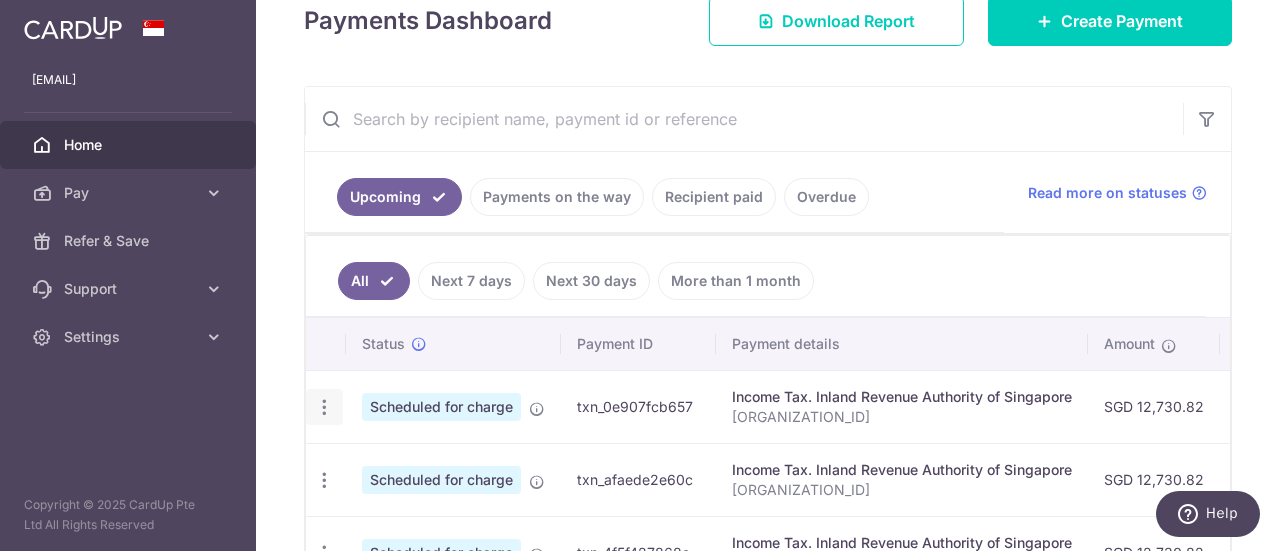 click at bounding box center [324, 407] 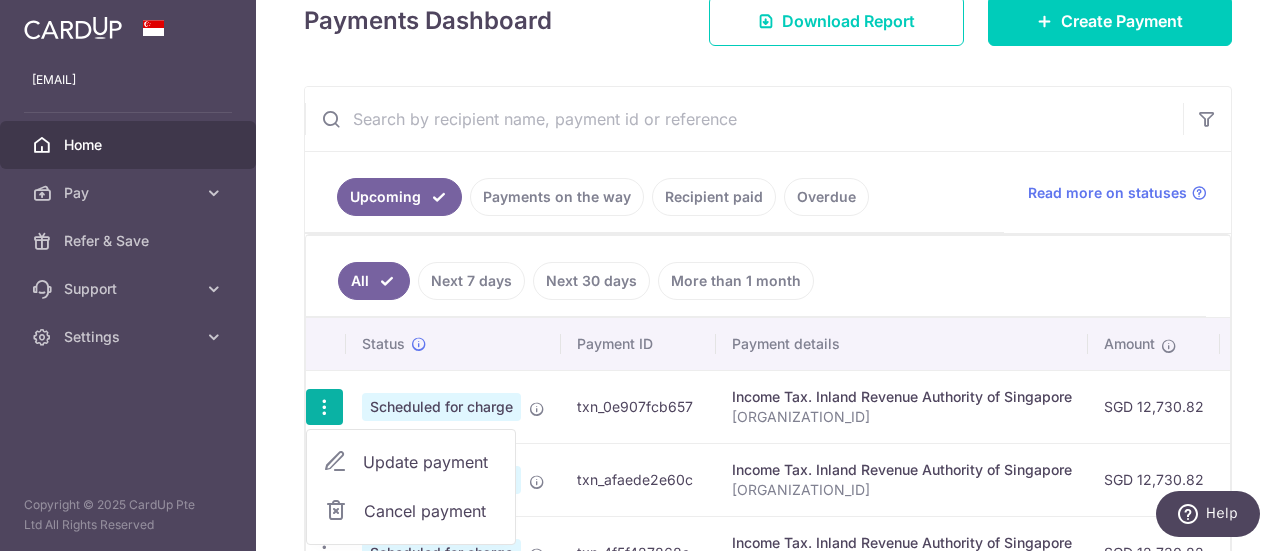 scroll, scrollTop: 500, scrollLeft: 0, axis: vertical 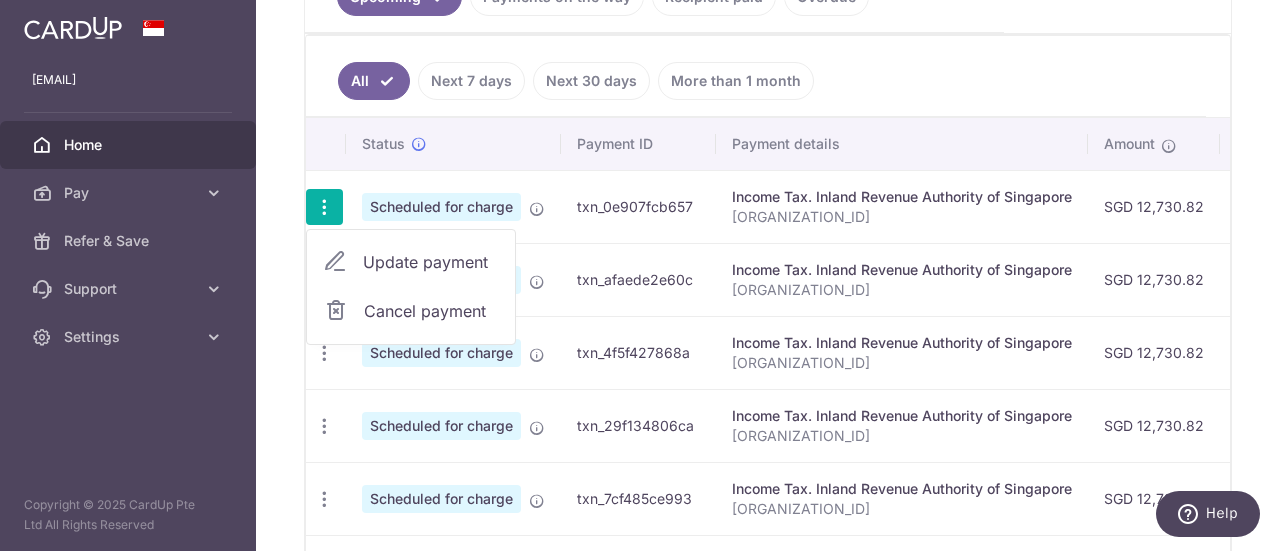 click on "Update payment" at bounding box center [431, 262] 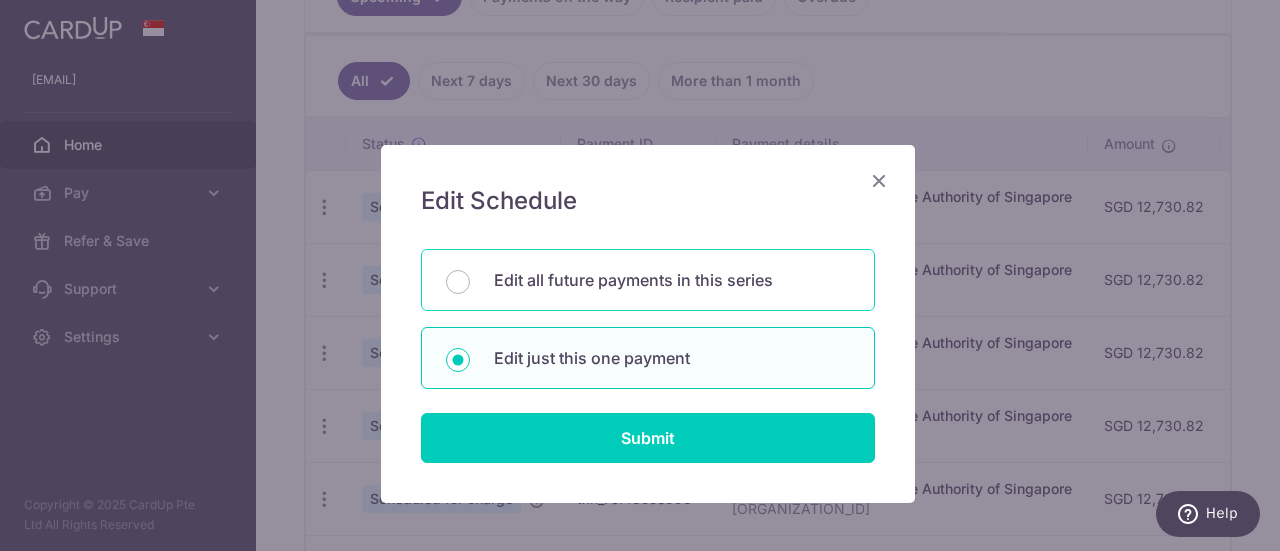 click on "Edit all future payments in this series" at bounding box center (672, 280) 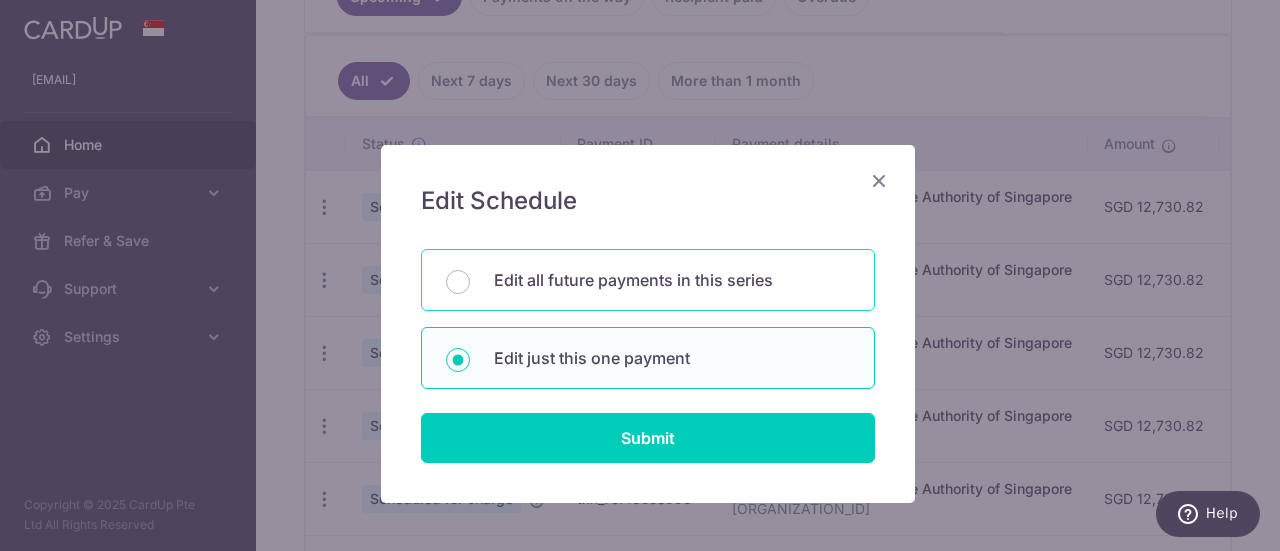 click on "Edit all future payments in this series" at bounding box center (458, 282) 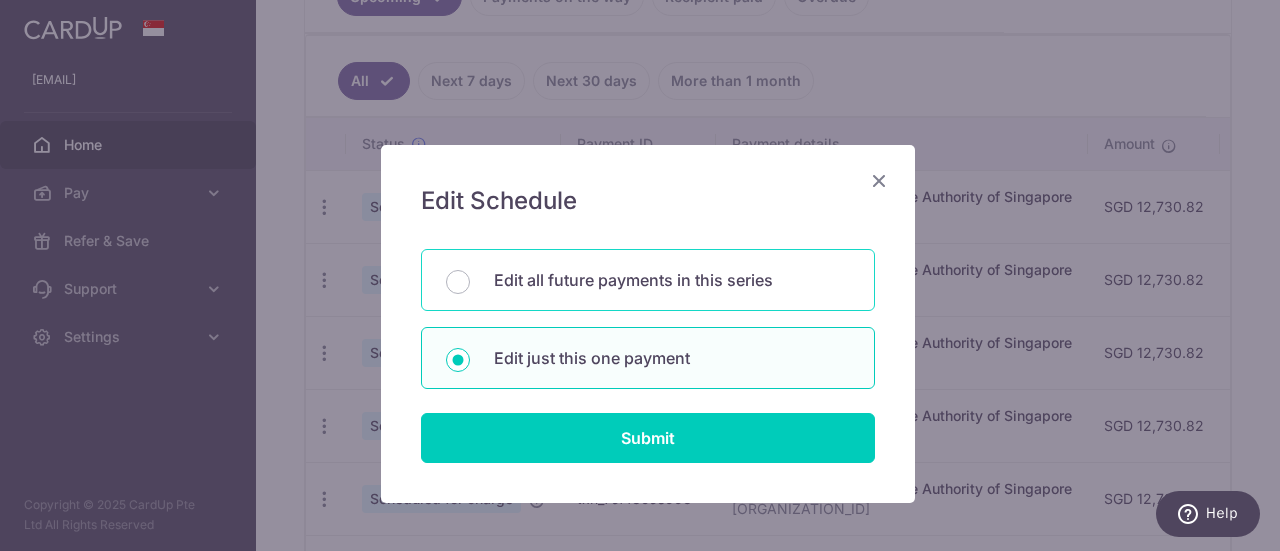 radio on "true" 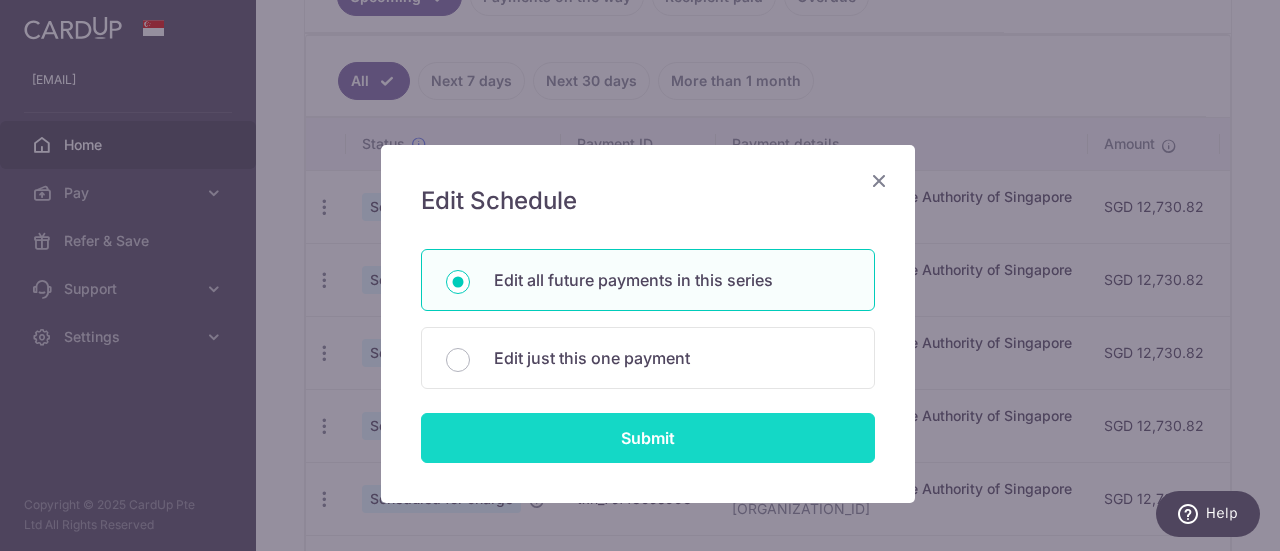 click on "Submit" at bounding box center (648, 438) 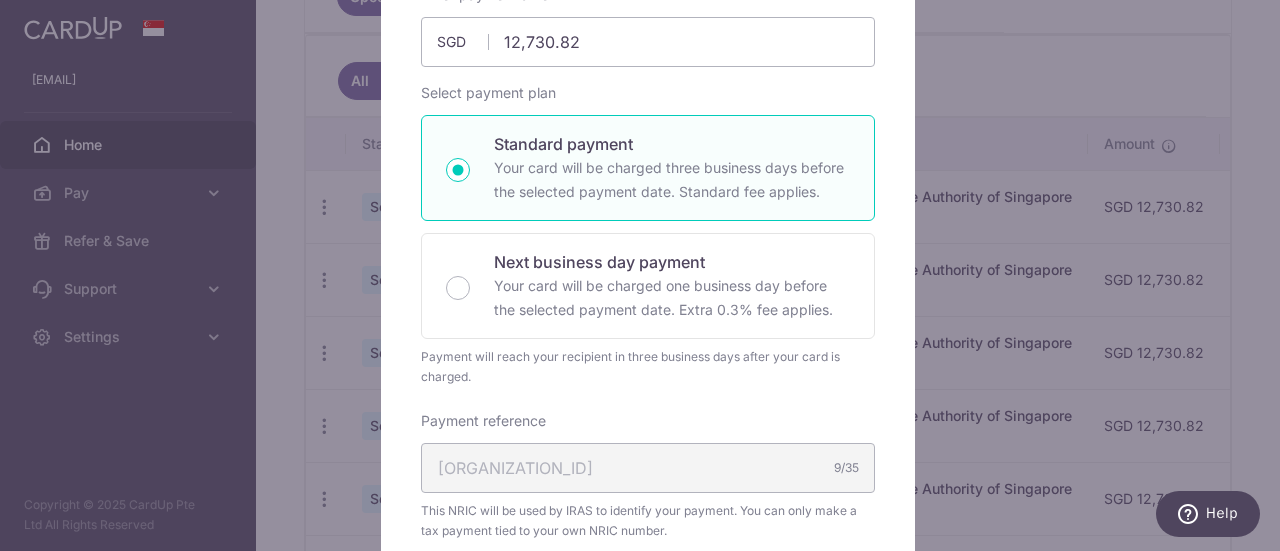 scroll, scrollTop: 200, scrollLeft: 0, axis: vertical 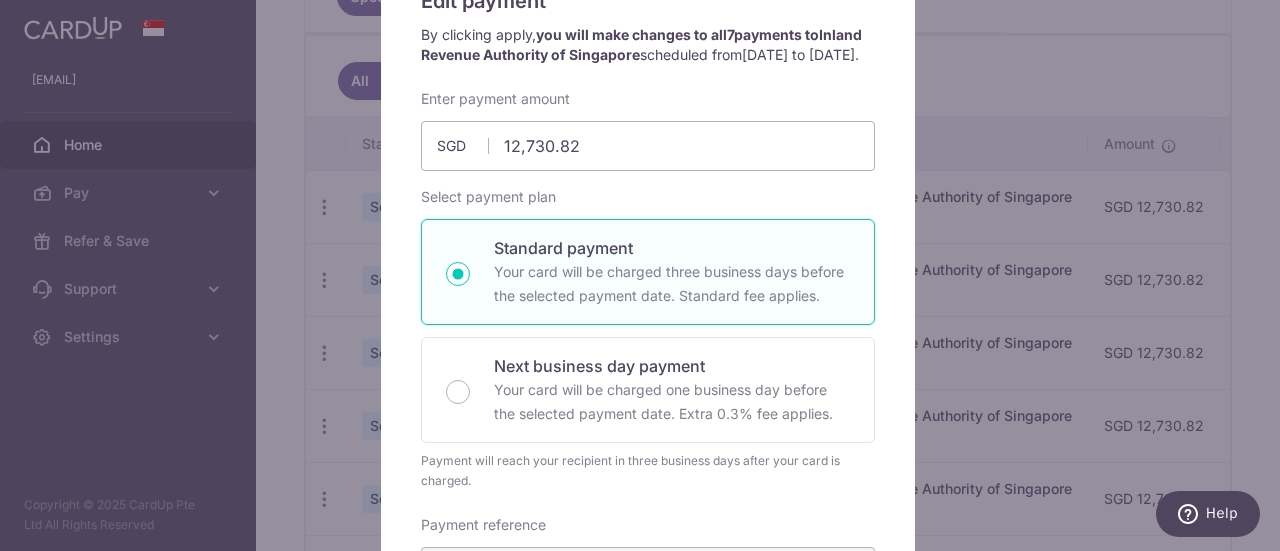 click on "Edit payment
By clicking apply,  you will make changes to all  7  payments to  Inland Revenue Authority of Singapore  scheduled from
[DATE] to [DATE] .
By clicking below, you confirm you are editing this payment to  Inland Revenue Authority of Singapore  on
[DATE] .
SGD 7" at bounding box center (640, 275) 